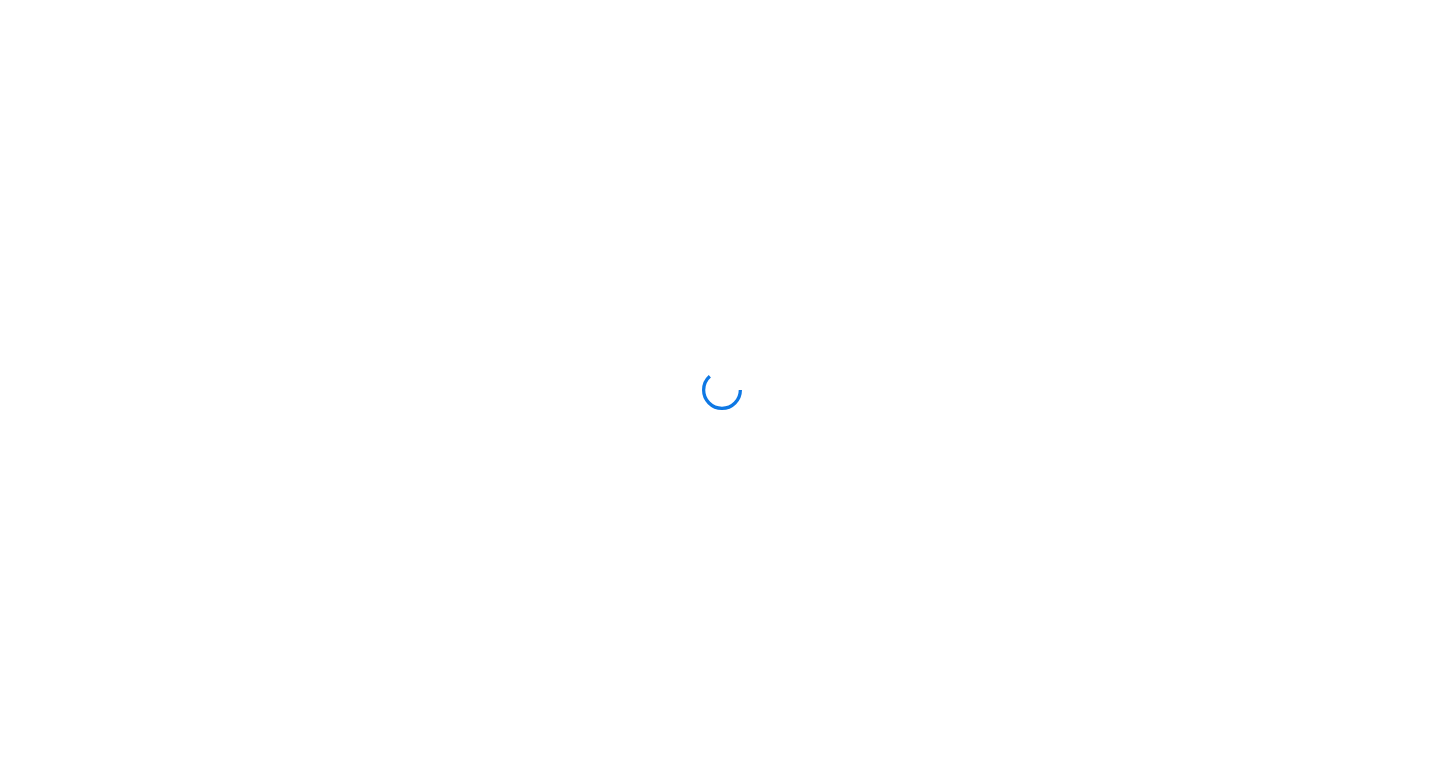 scroll, scrollTop: 0, scrollLeft: 0, axis: both 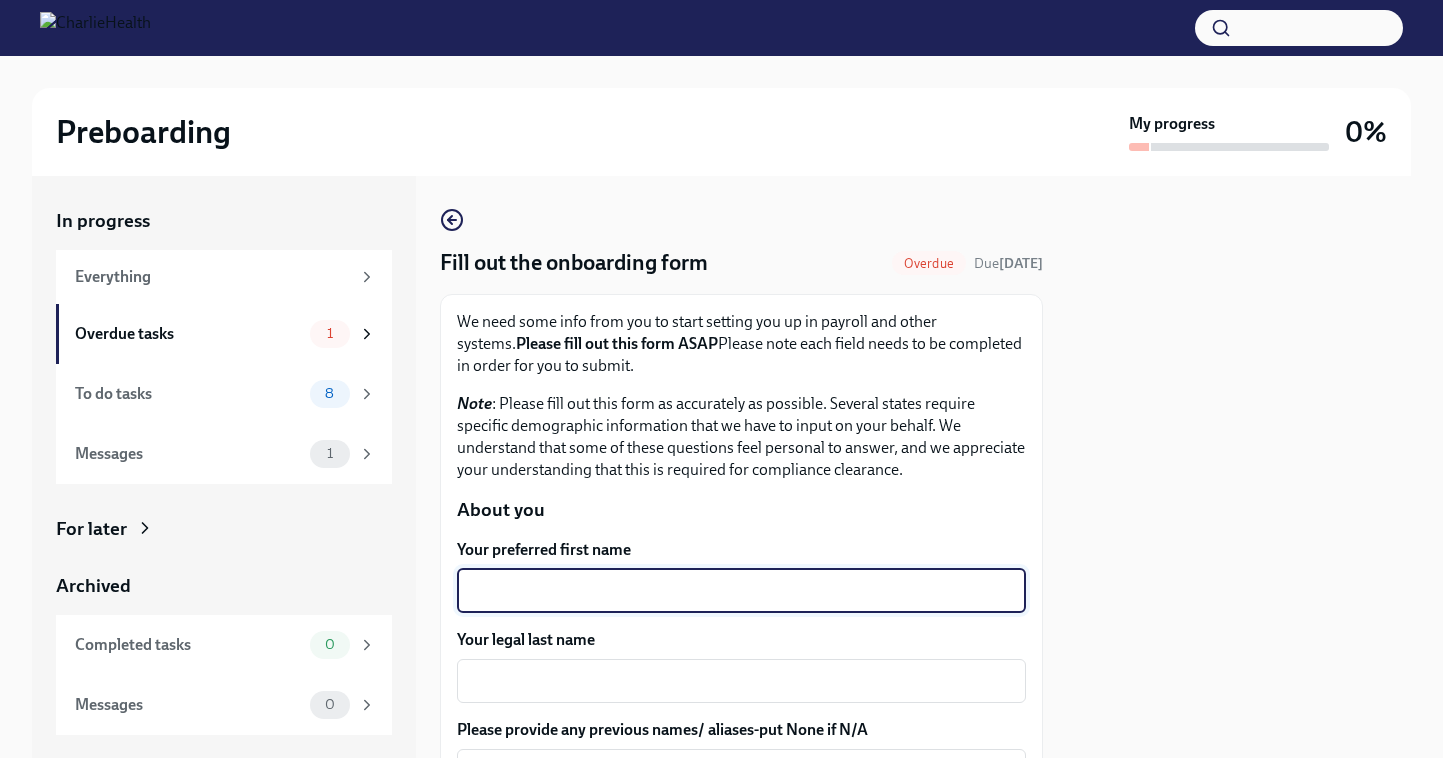 click on "Your preferred first name" at bounding box center [741, 591] 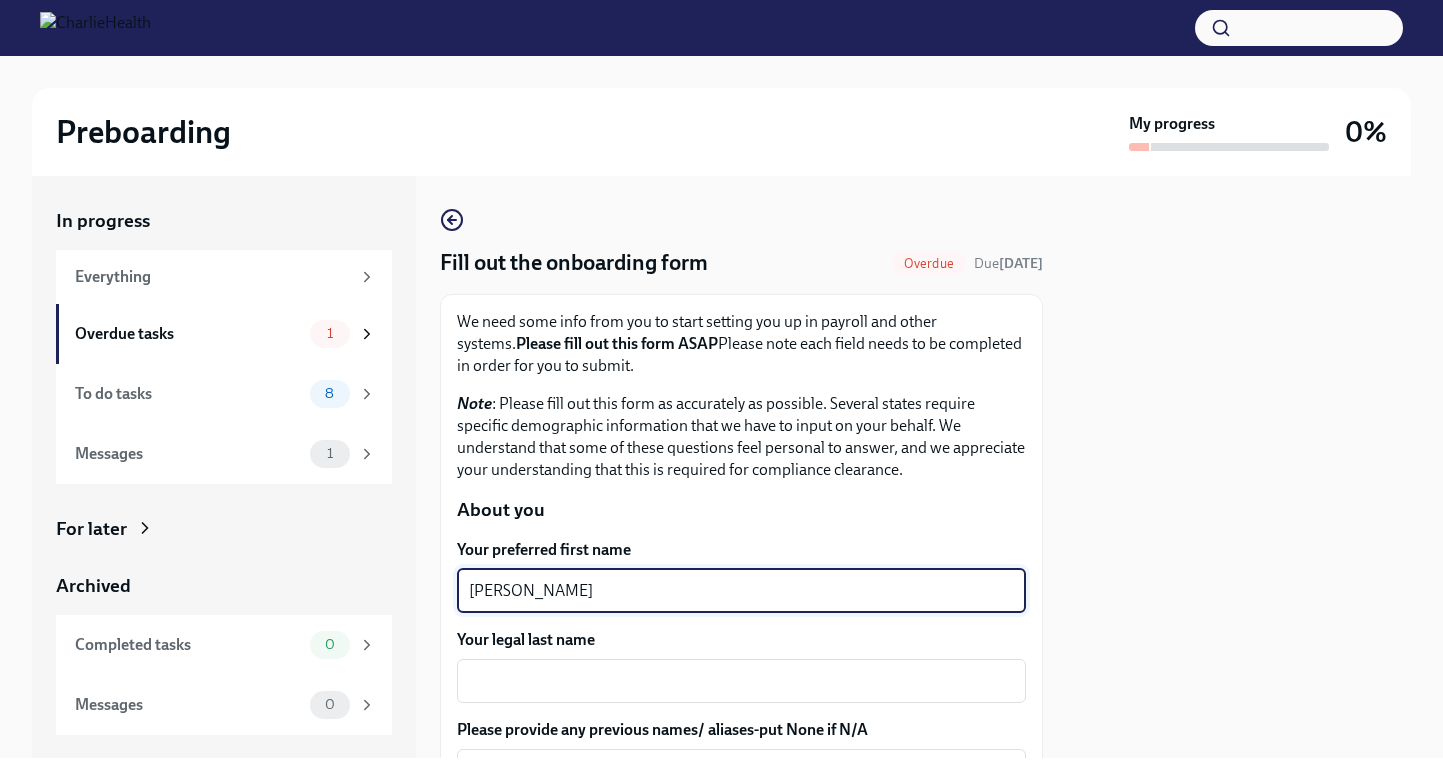 type on "[PERSON_NAME]" 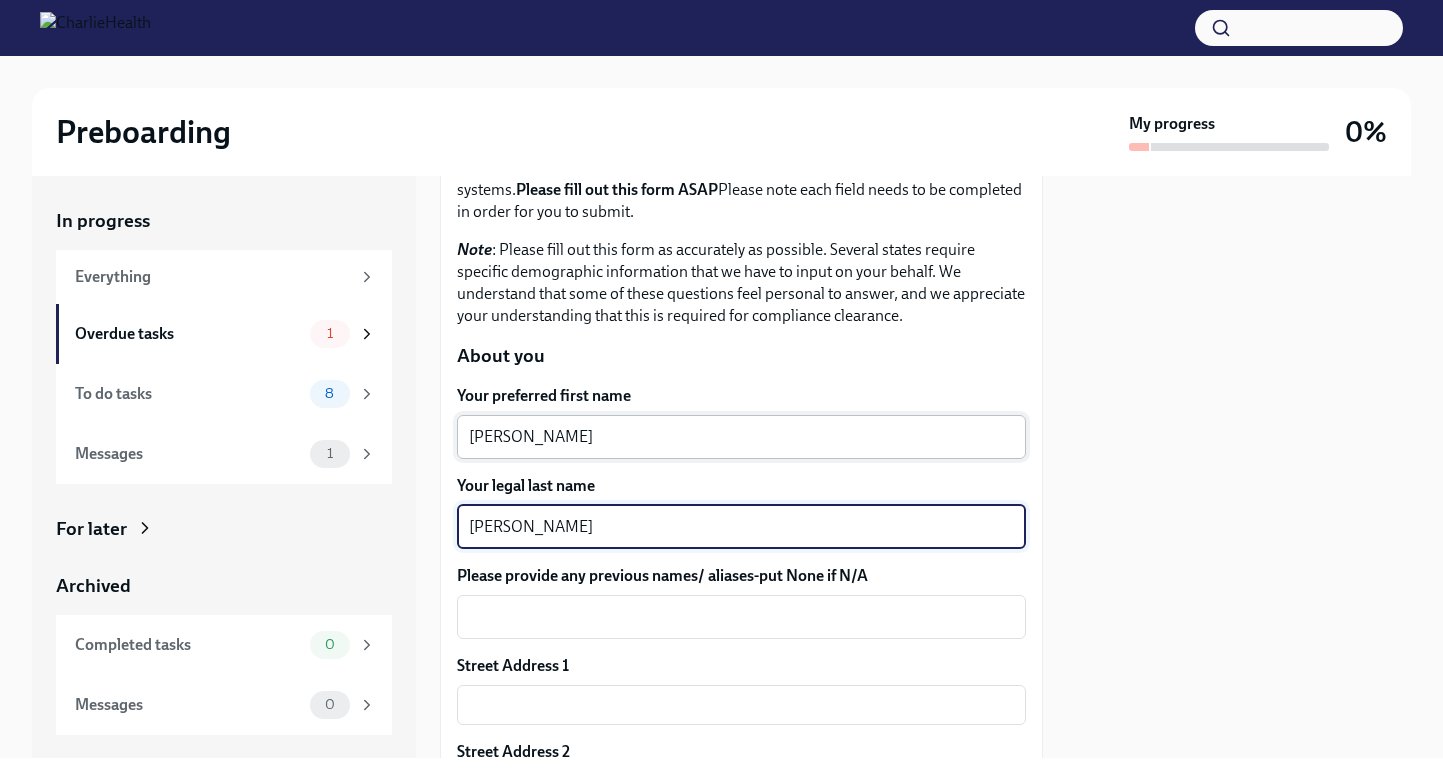 scroll, scrollTop: 181, scrollLeft: 0, axis: vertical 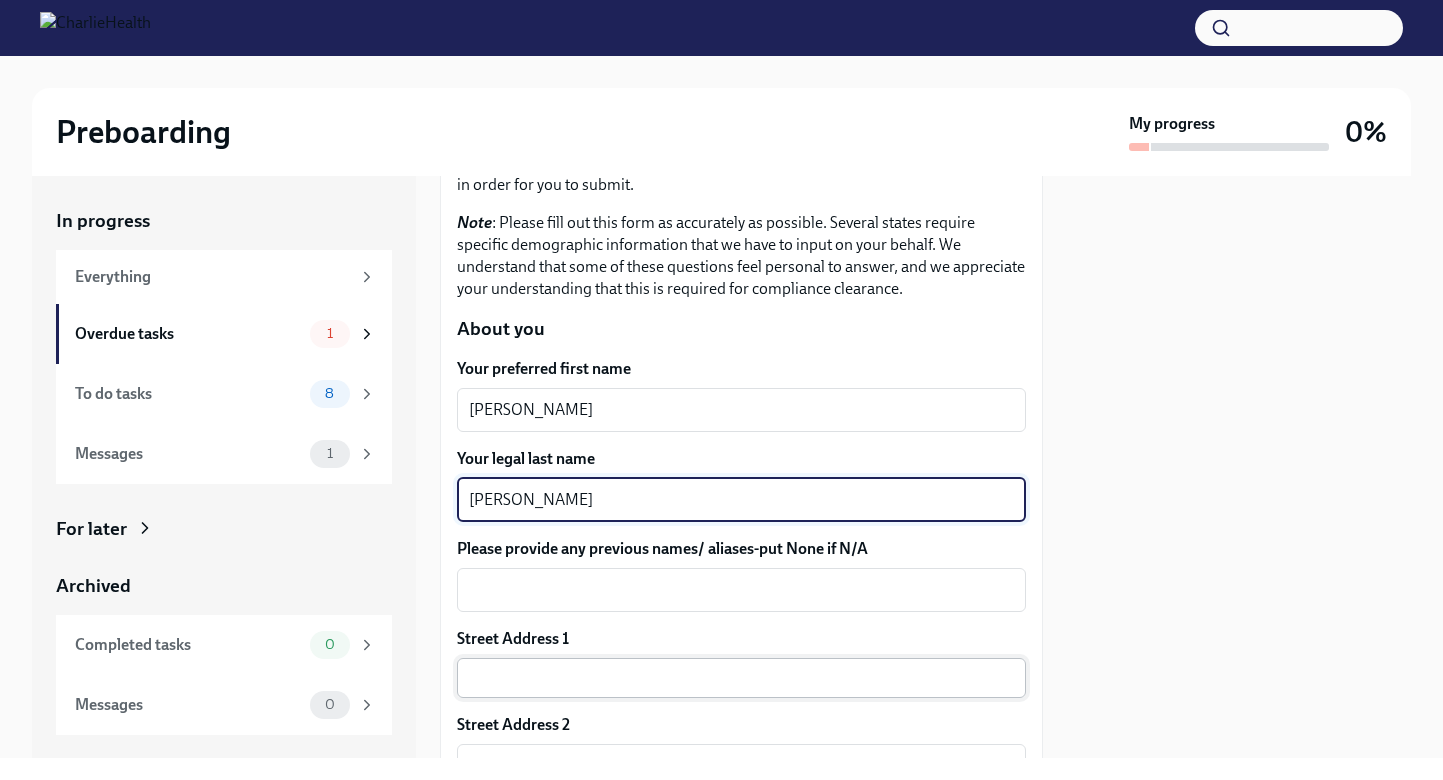 type on "[PERSON_NAME]" 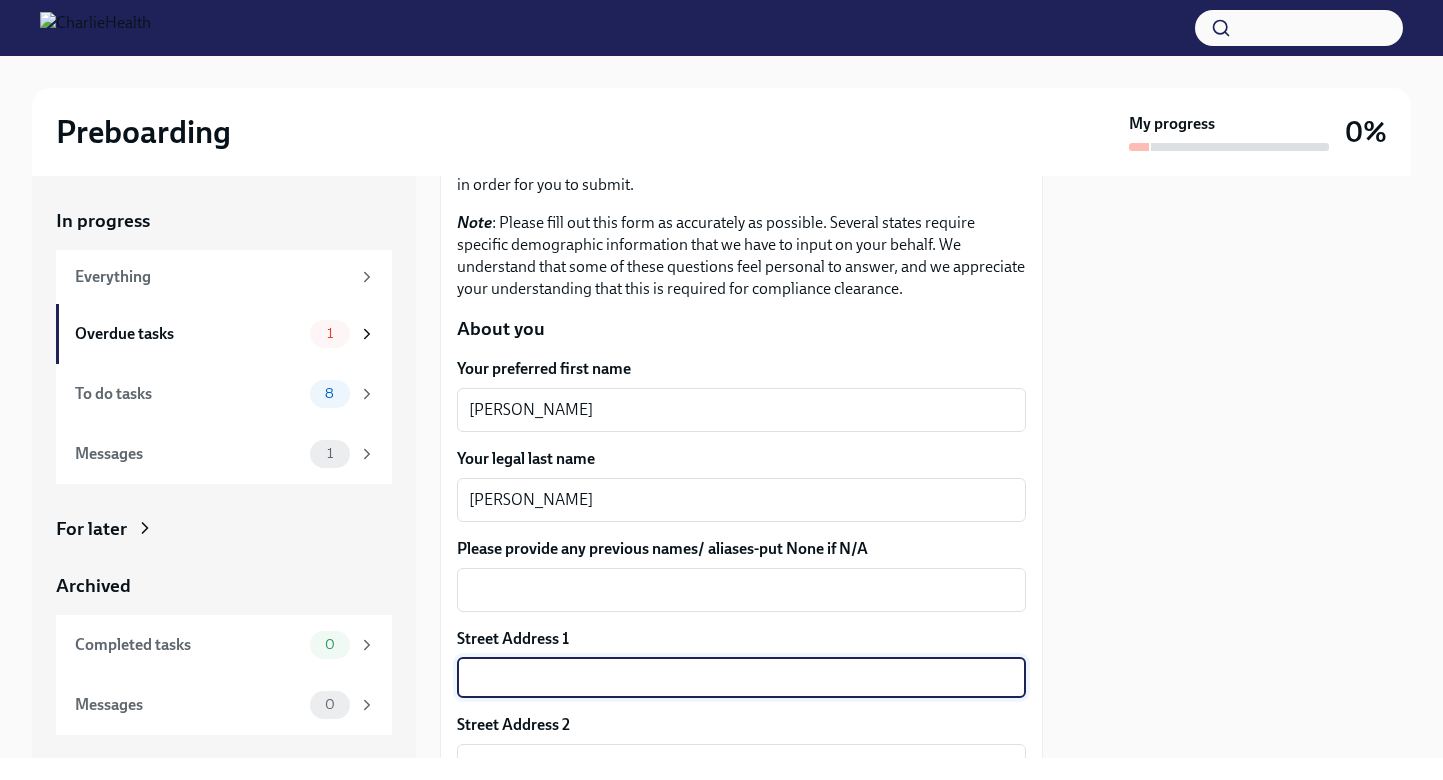 click at bounding box center [741, 678] 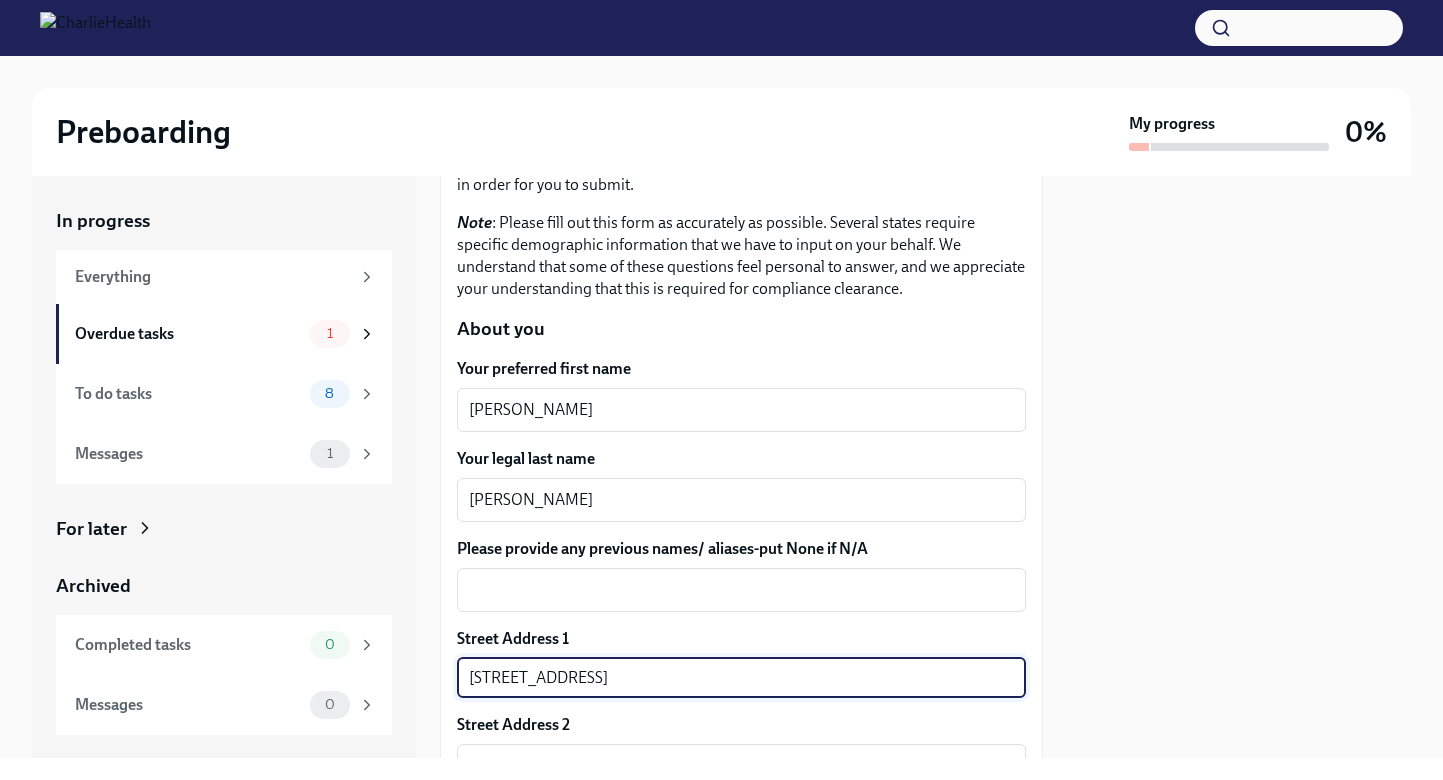 type on "Apt 7A" 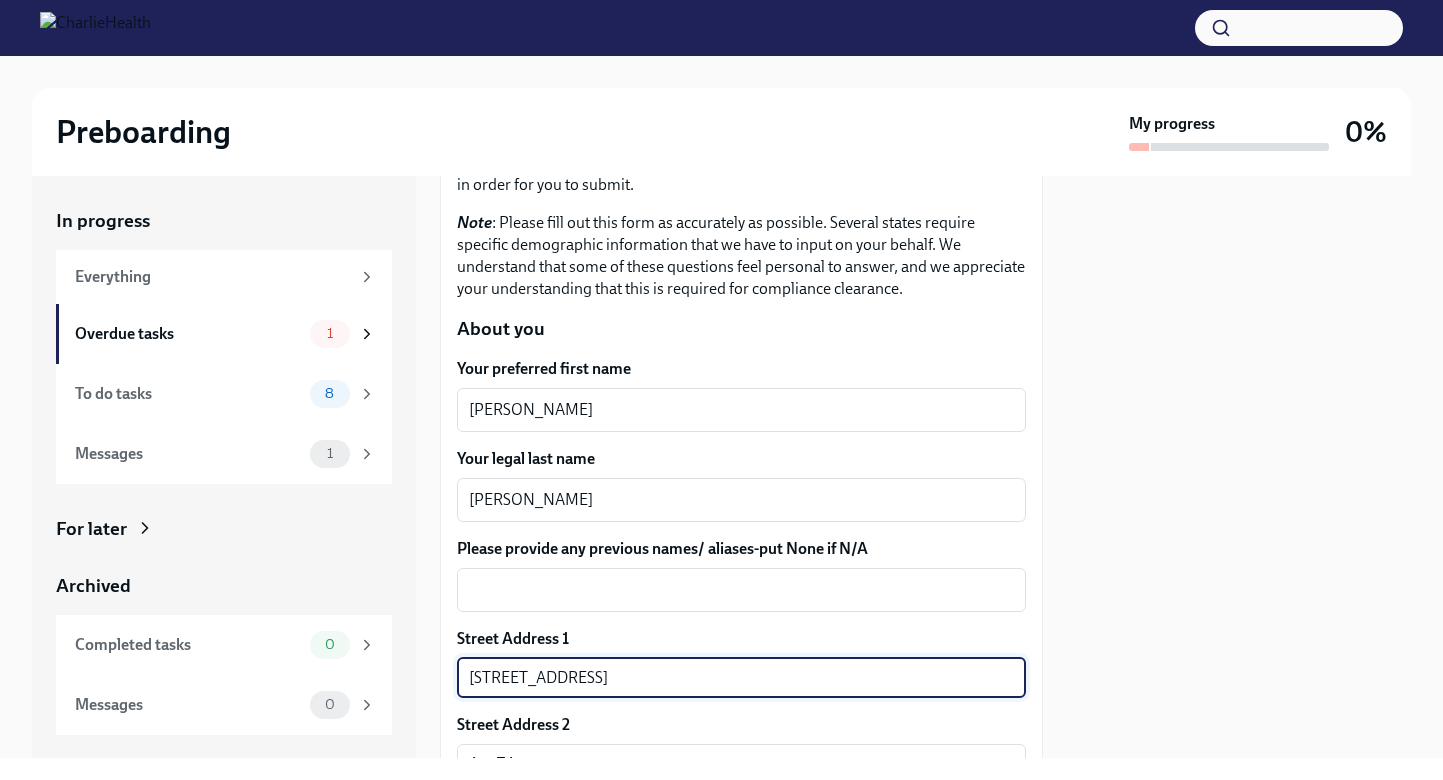 type on "11205" 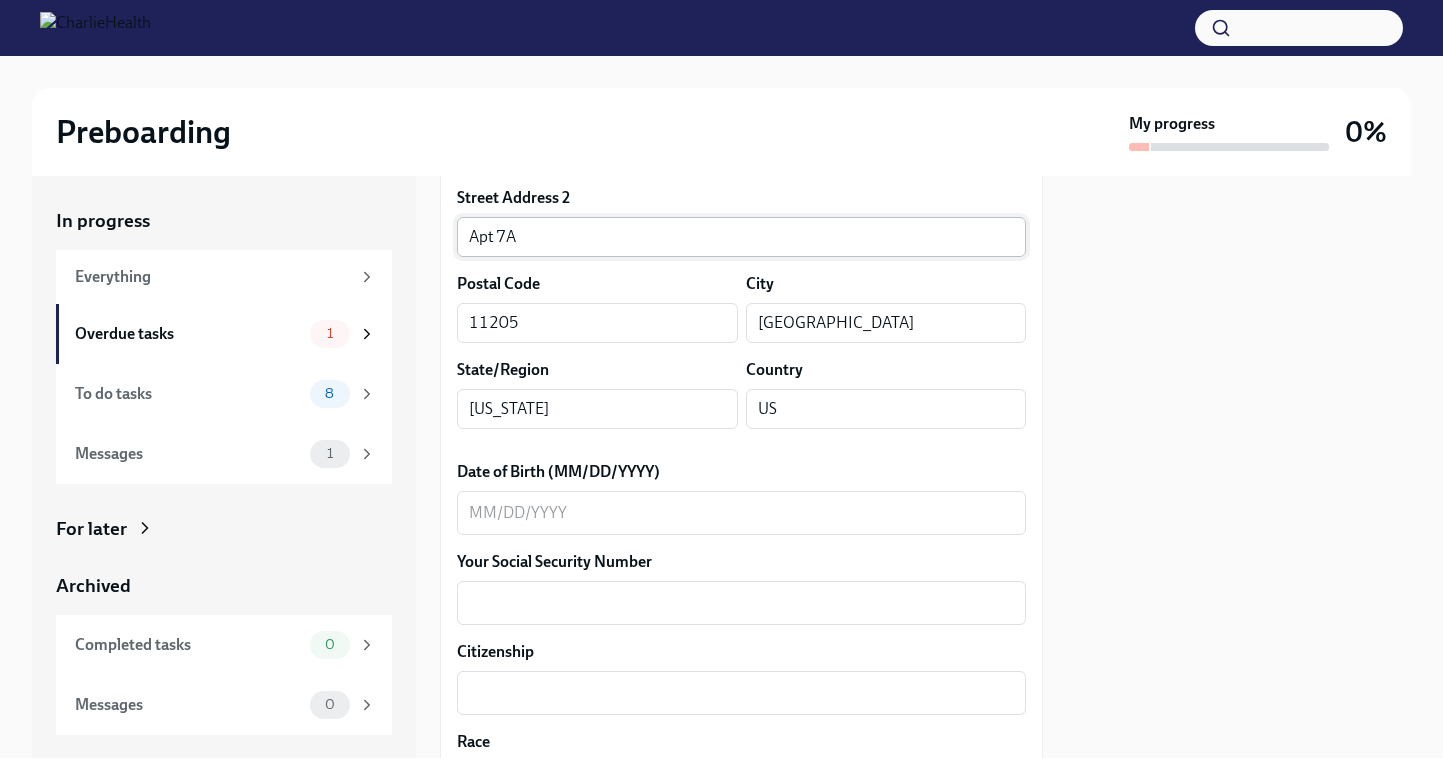 scroll, scrollTop: 711, scrollLeft: 0, axis: vertical 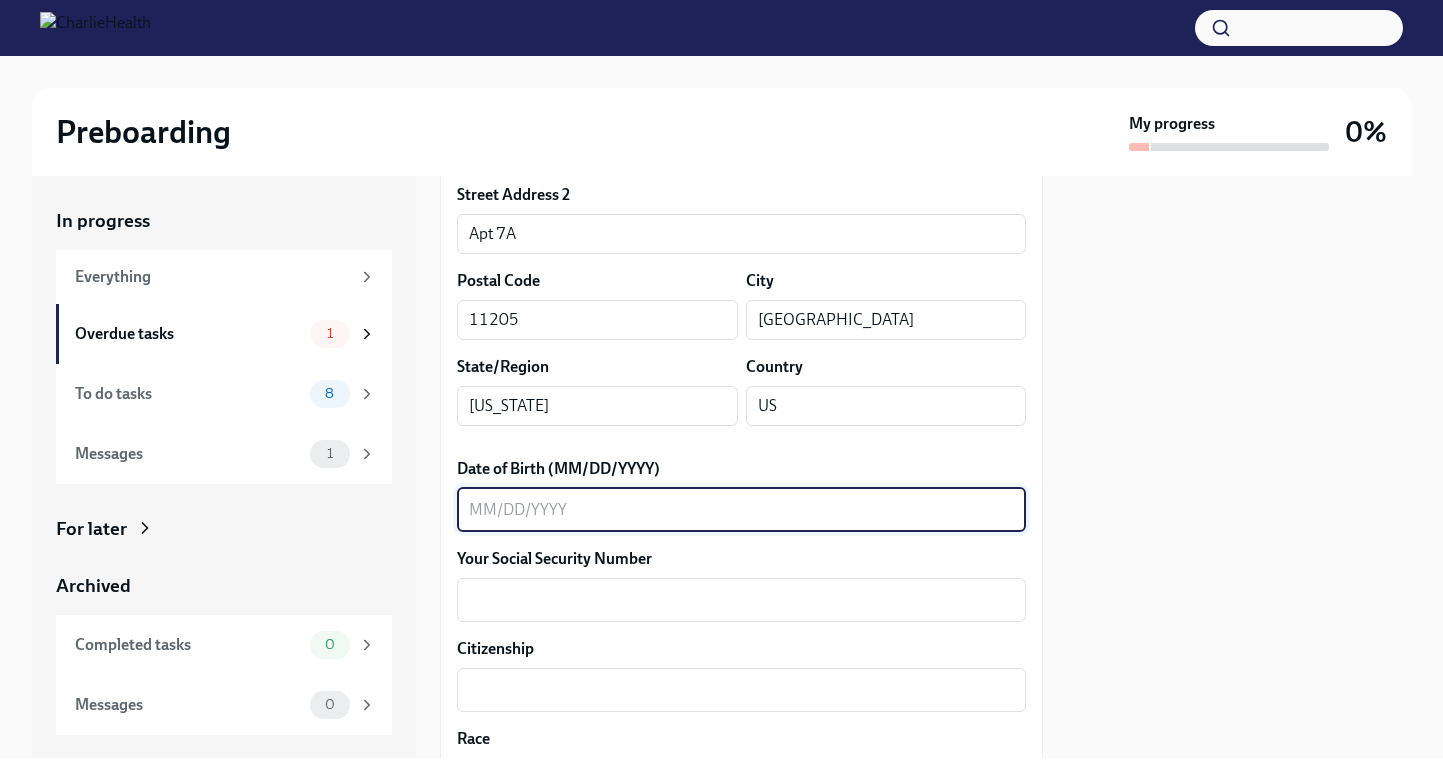click on "Date of Birth (MM/DD/YYYY)" at bounding box center [741, 510] 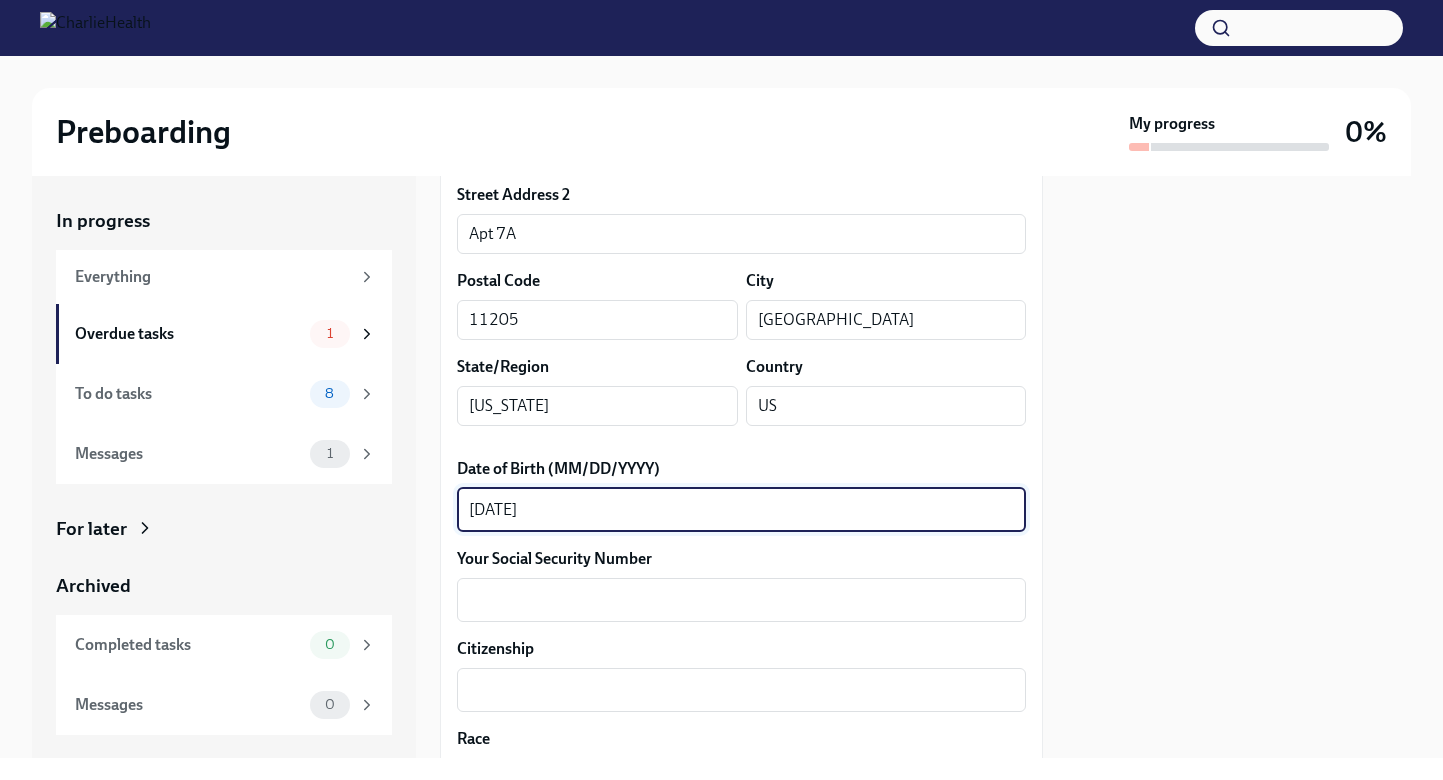 type on "[DATE]" 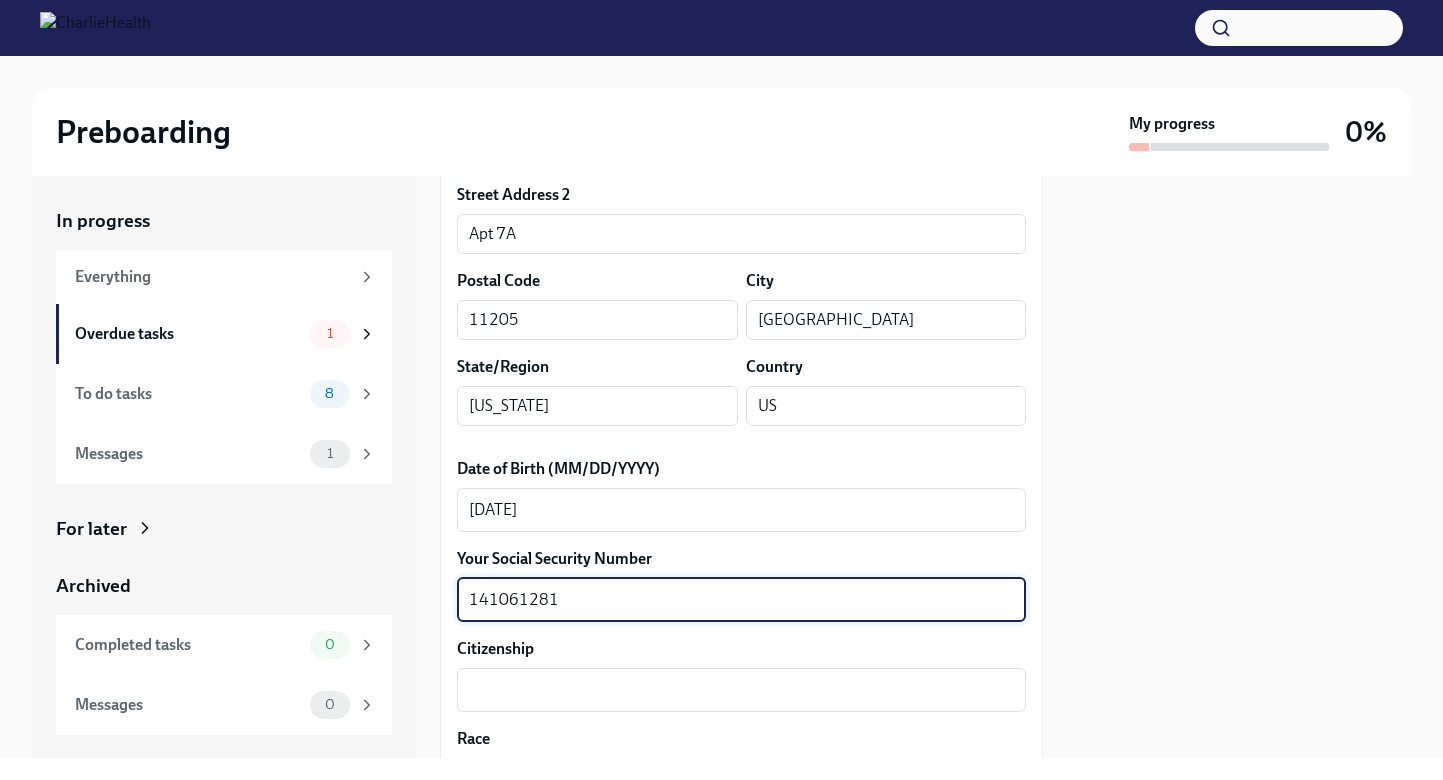 type on "141061281" 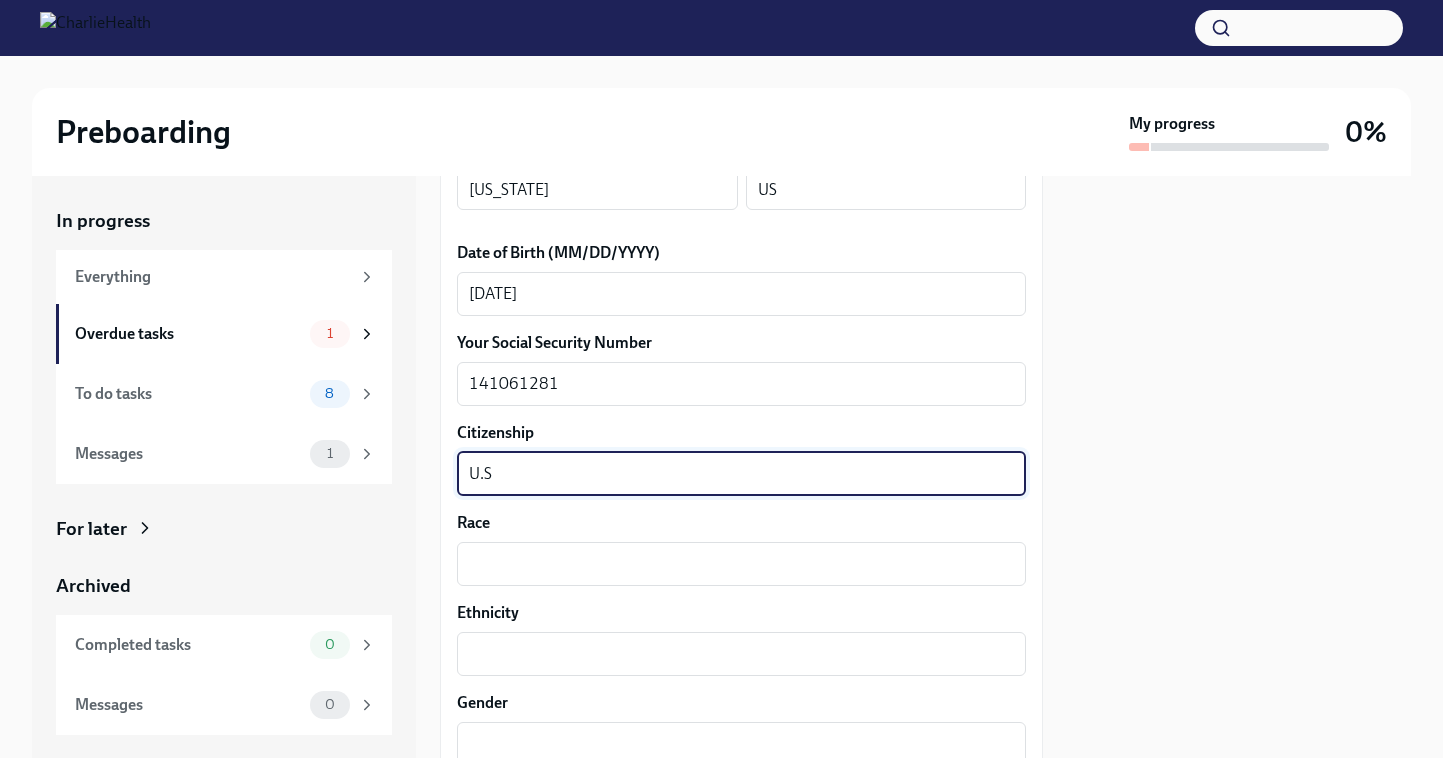 scroll, scrollTop: 952, scrollLeft: 0, axis: vertical 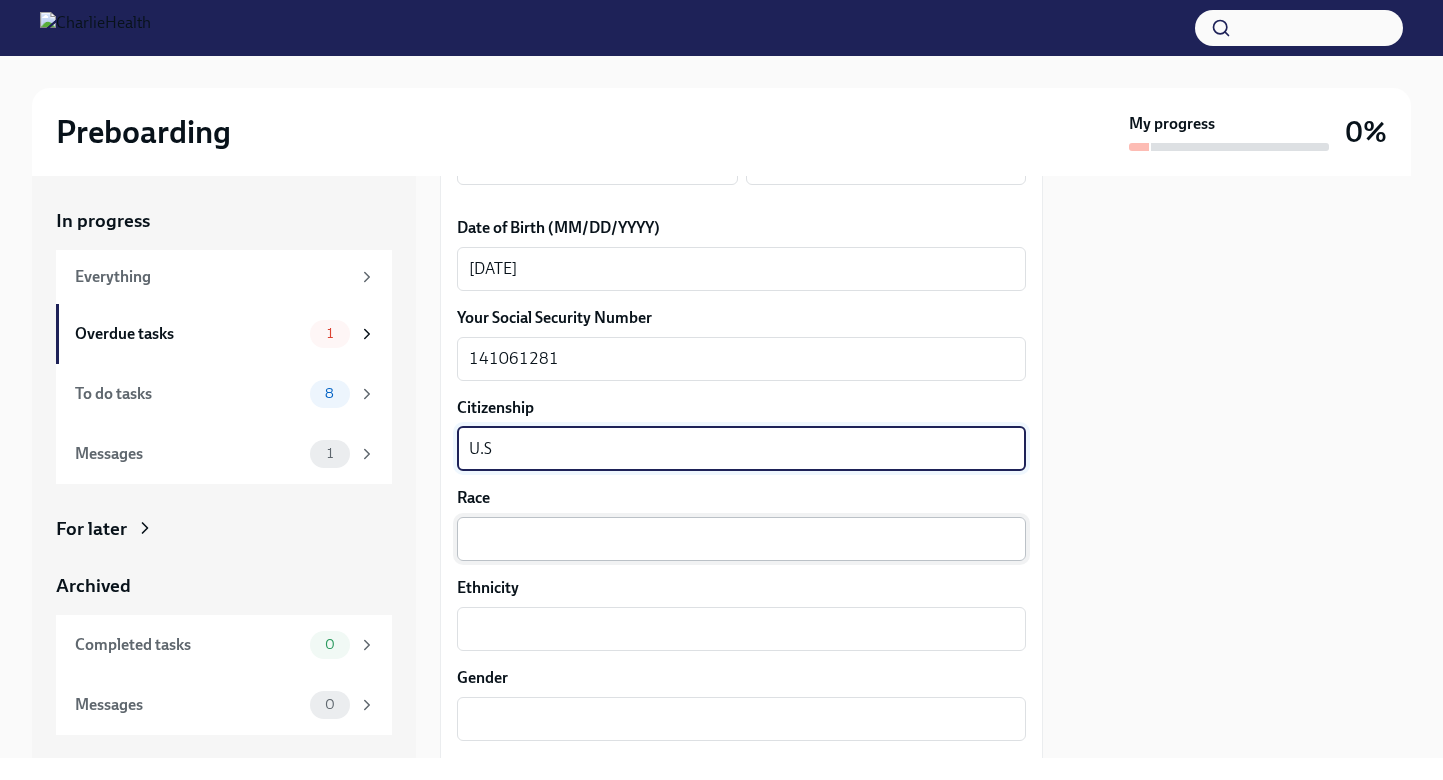 type on "U.S" 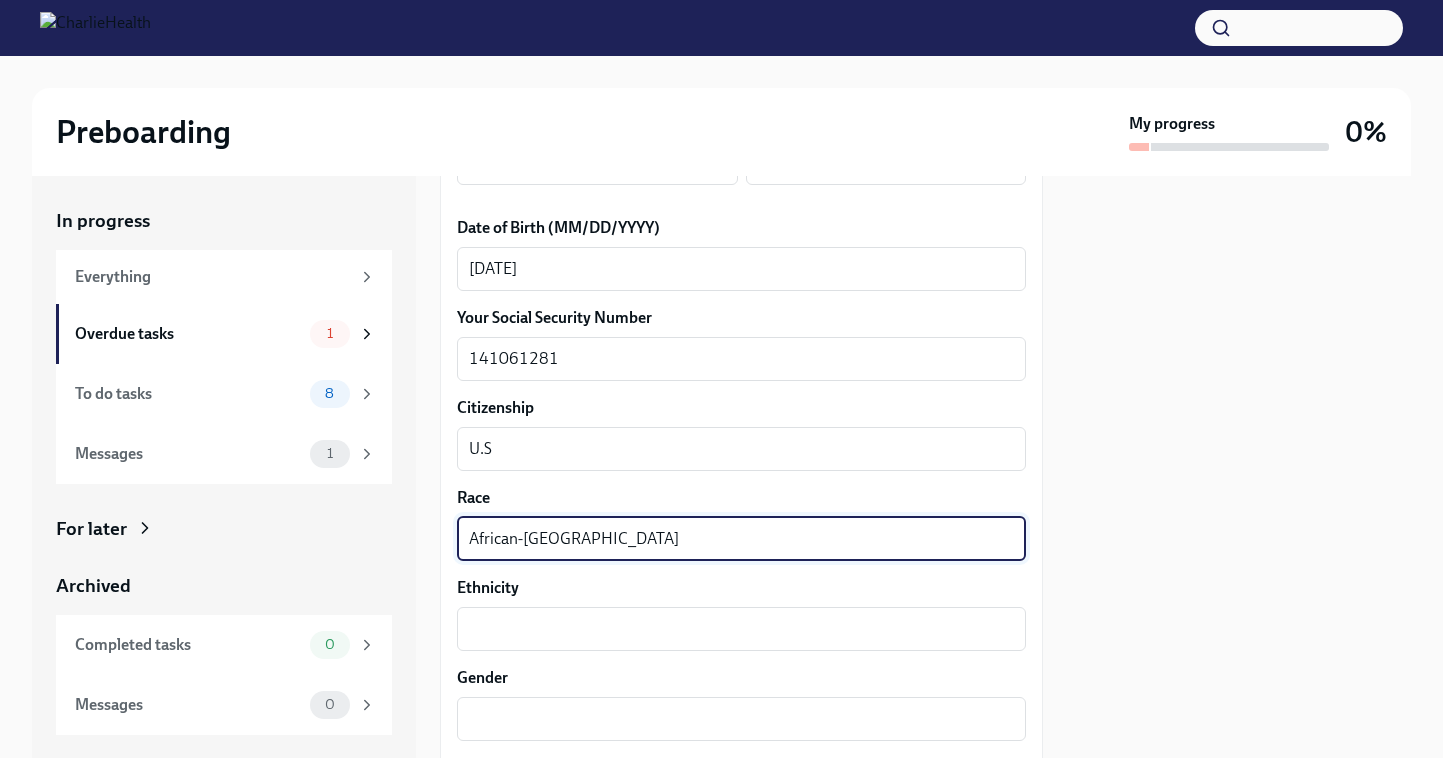 click on "African-[GEOGRAPHIC_DATA]" at bounding box center (741, 539) 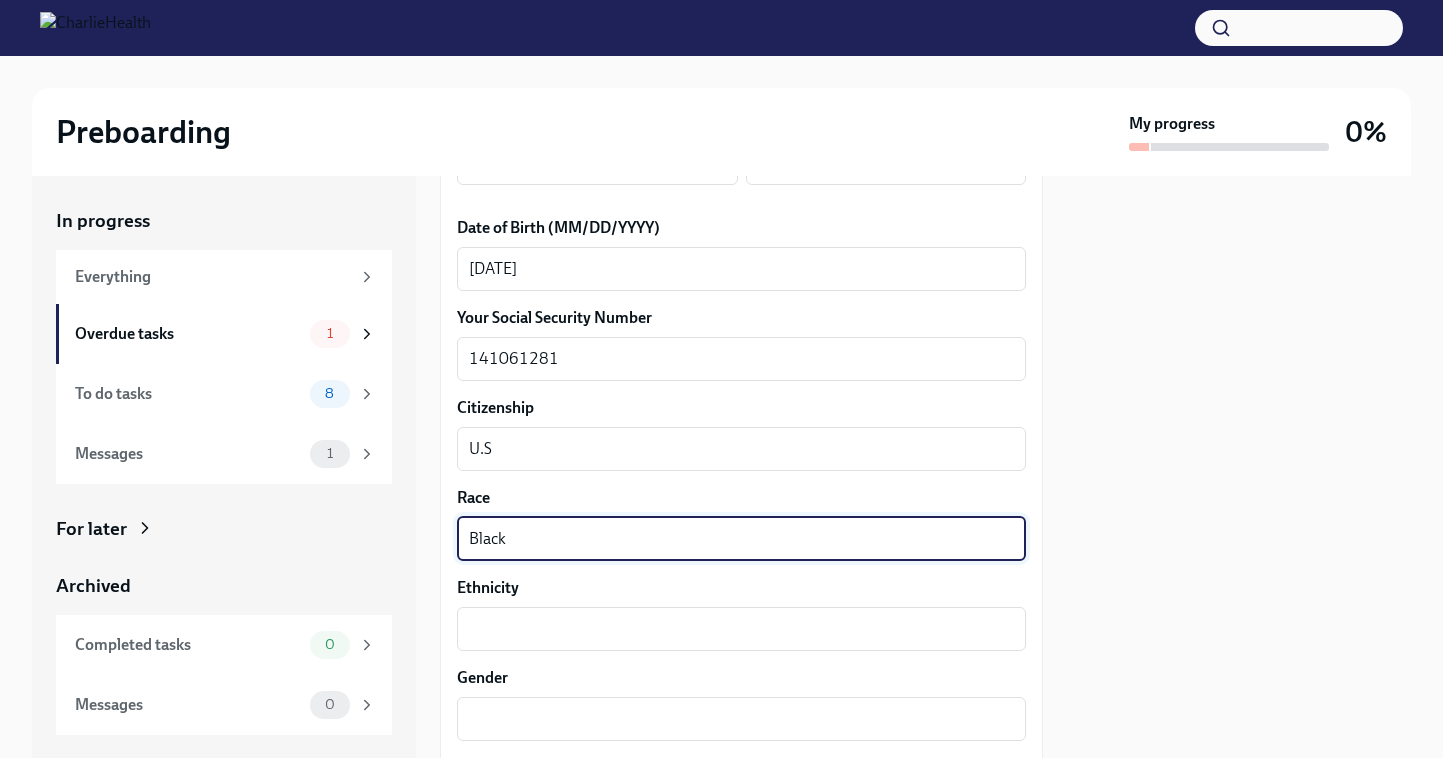 type on "Black" 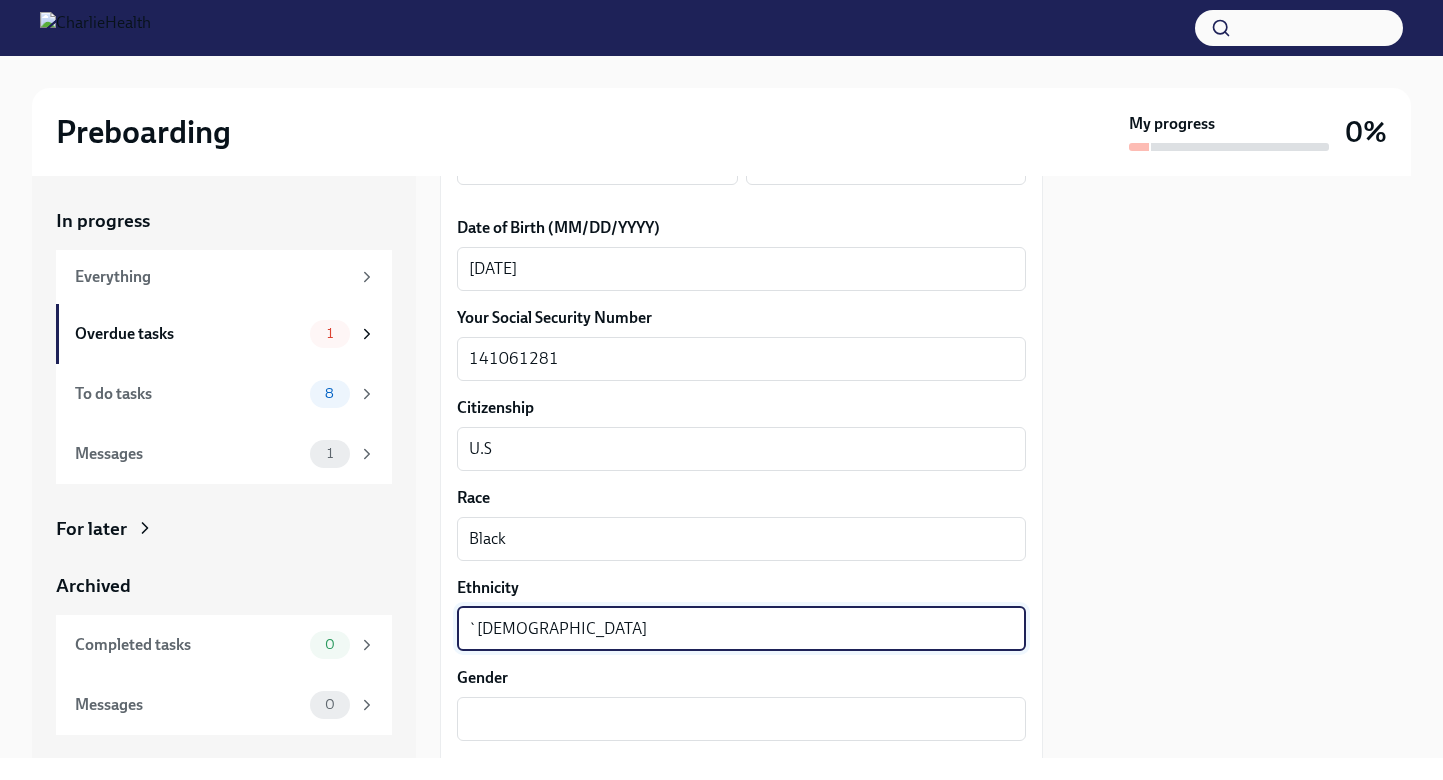 click on "`[DEMOGRAPHIC_DATA]" at bounding box center [741, 629] 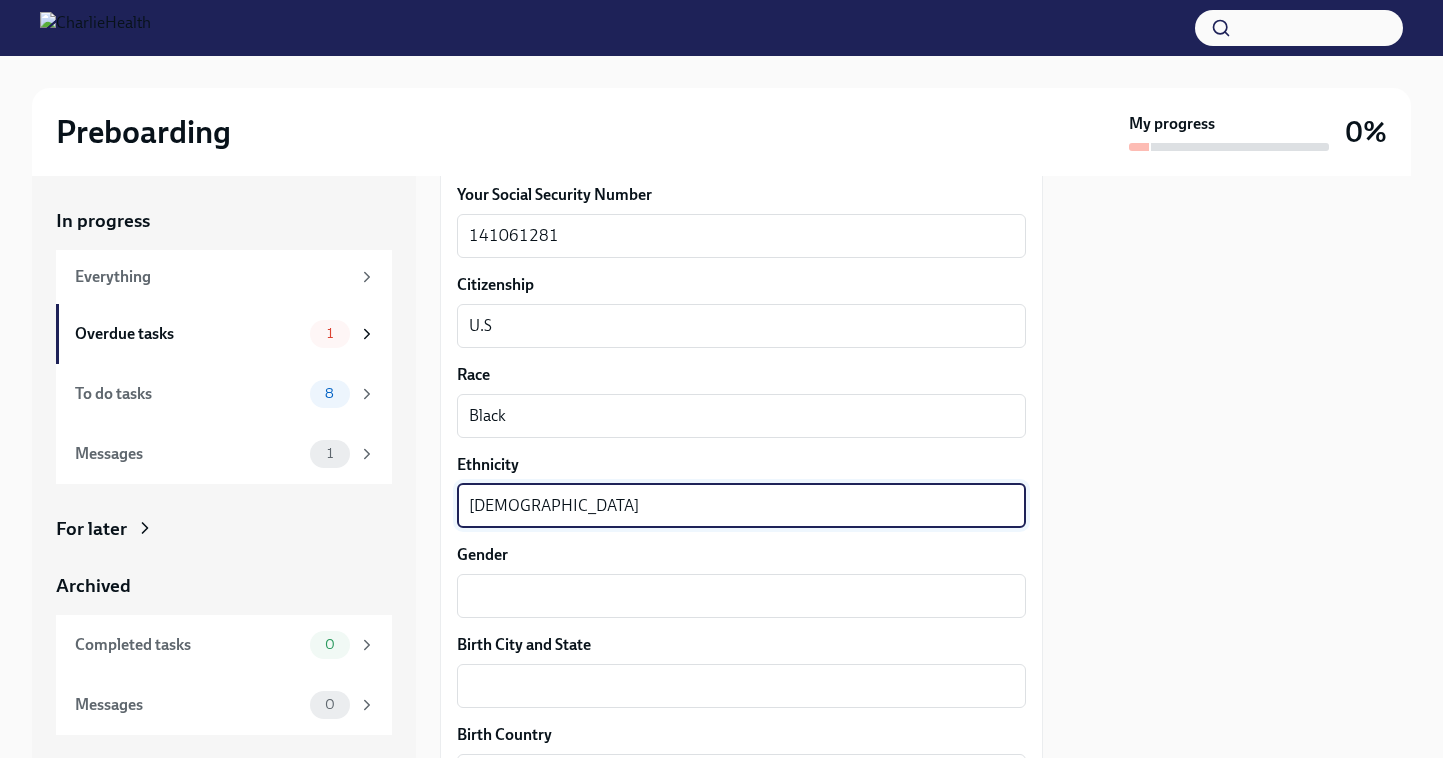 scroll, scrollTop: 1110, scrollLeft: 0, axis: vertical 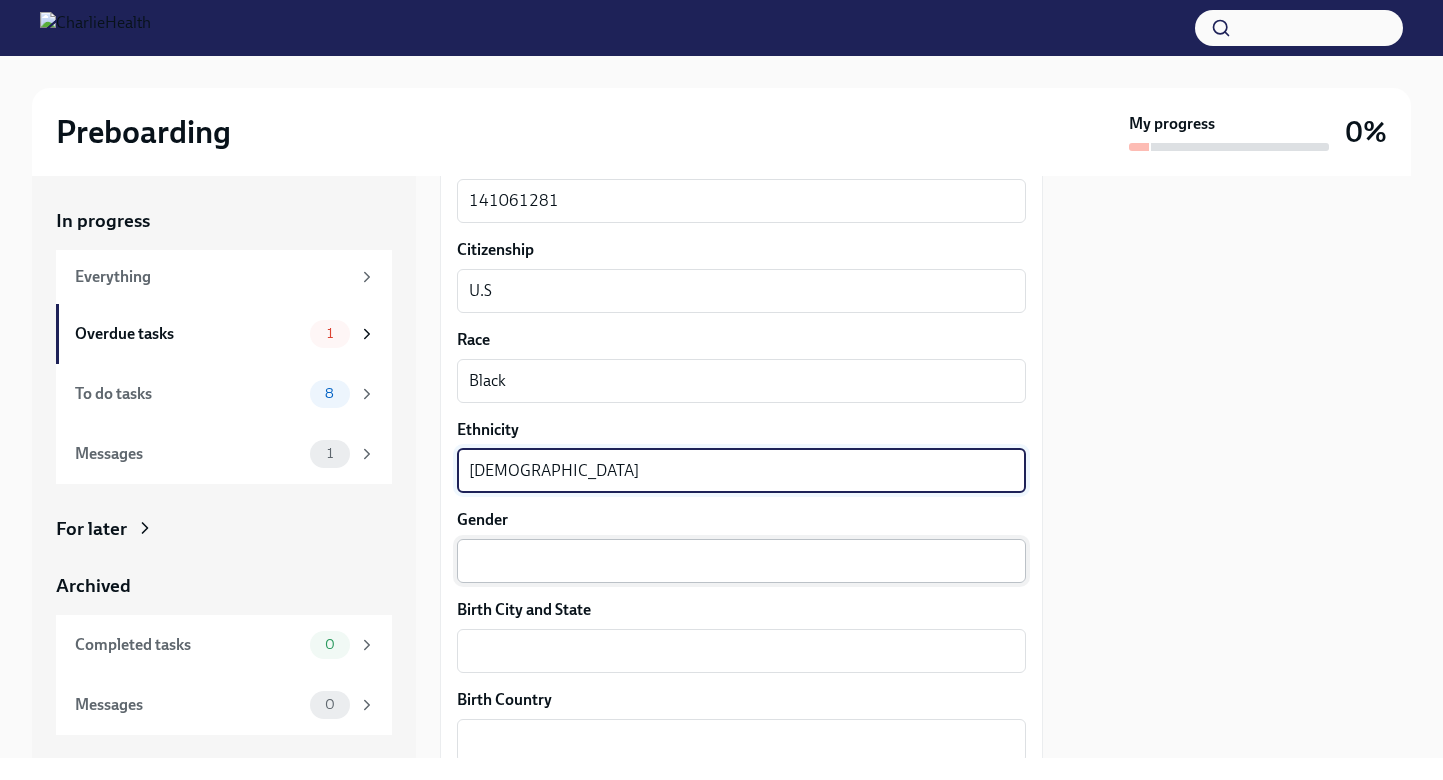 type on "[DEMOGRAPHIC_DATA]" 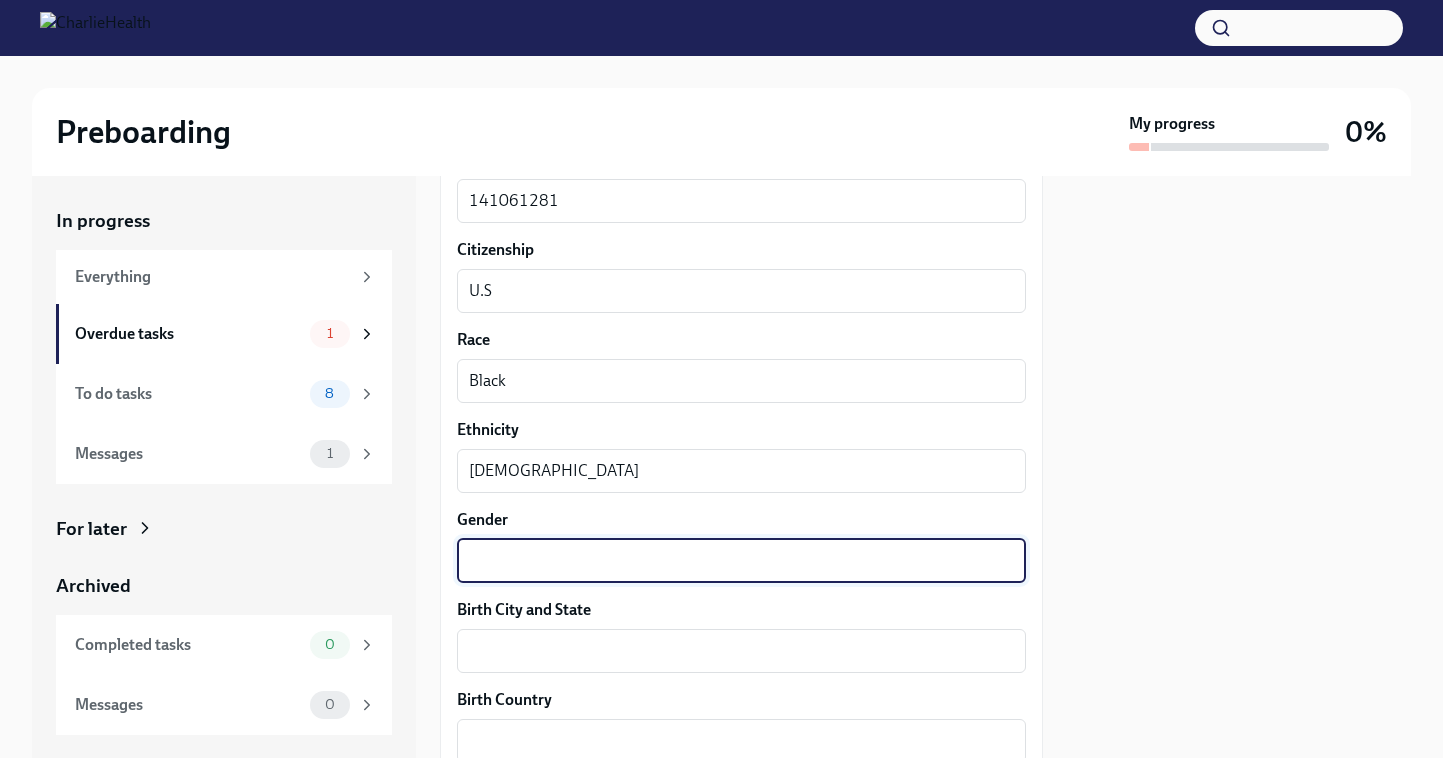 click on "Gender" at bounding box center [741, 561] 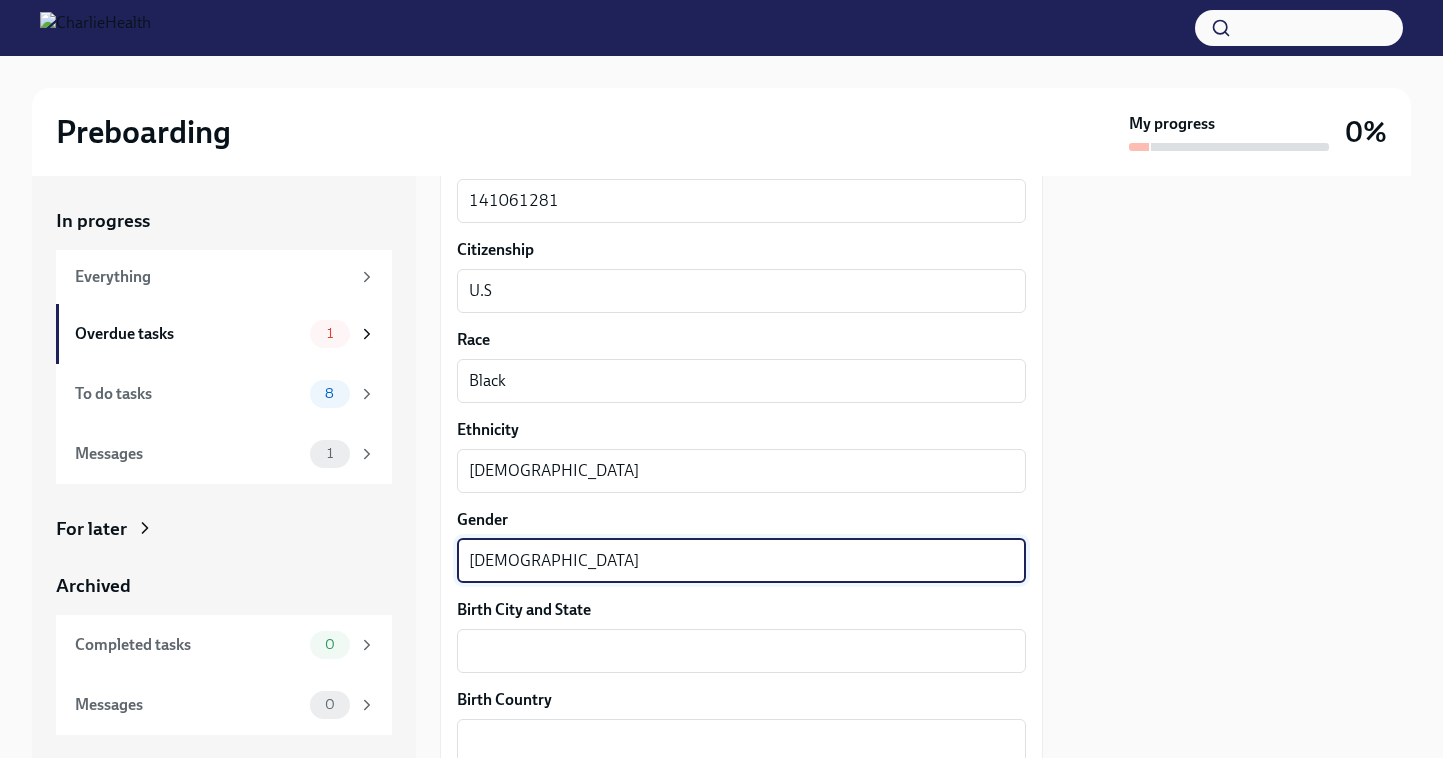 type on "[DEMOGRAPHIC_DATA]" 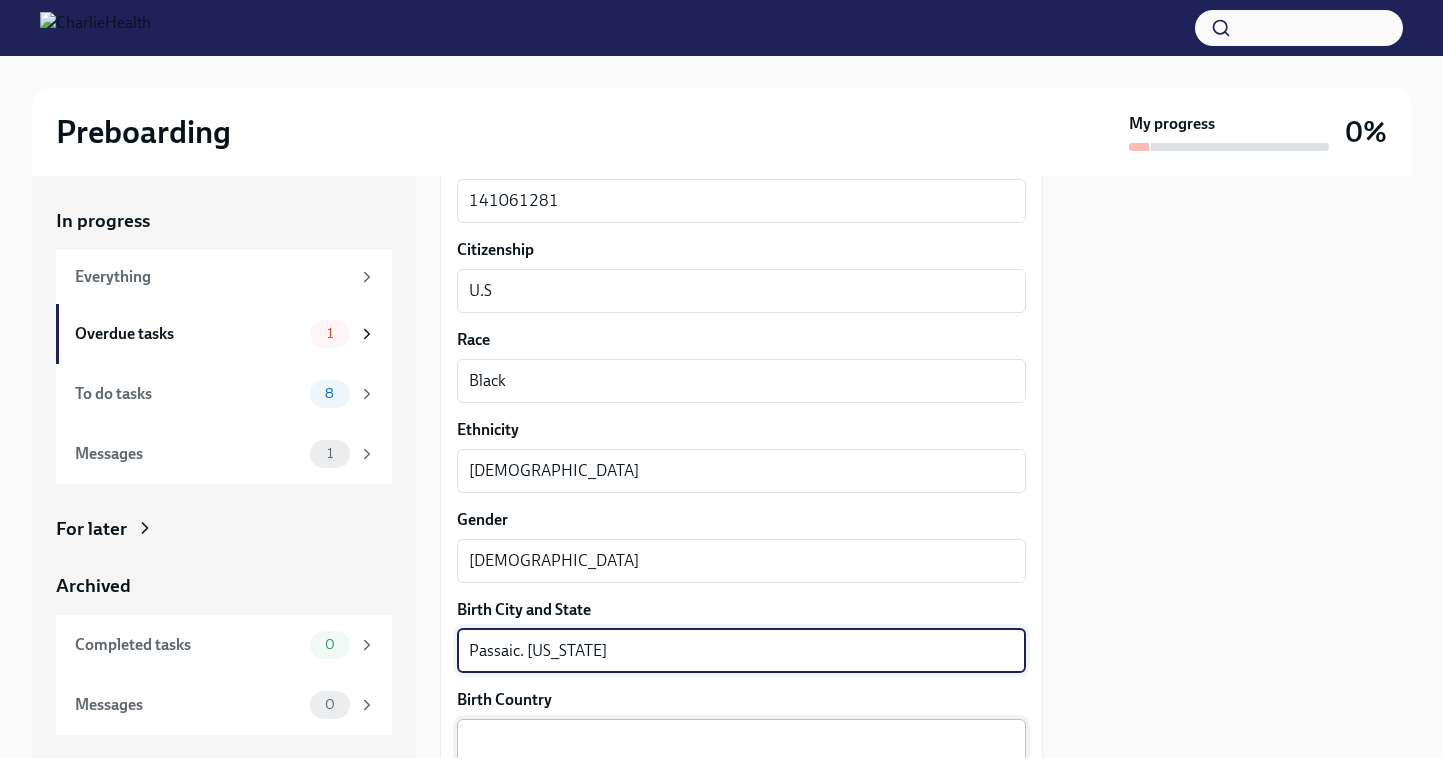 type on "Passaic. [US_STATE]" 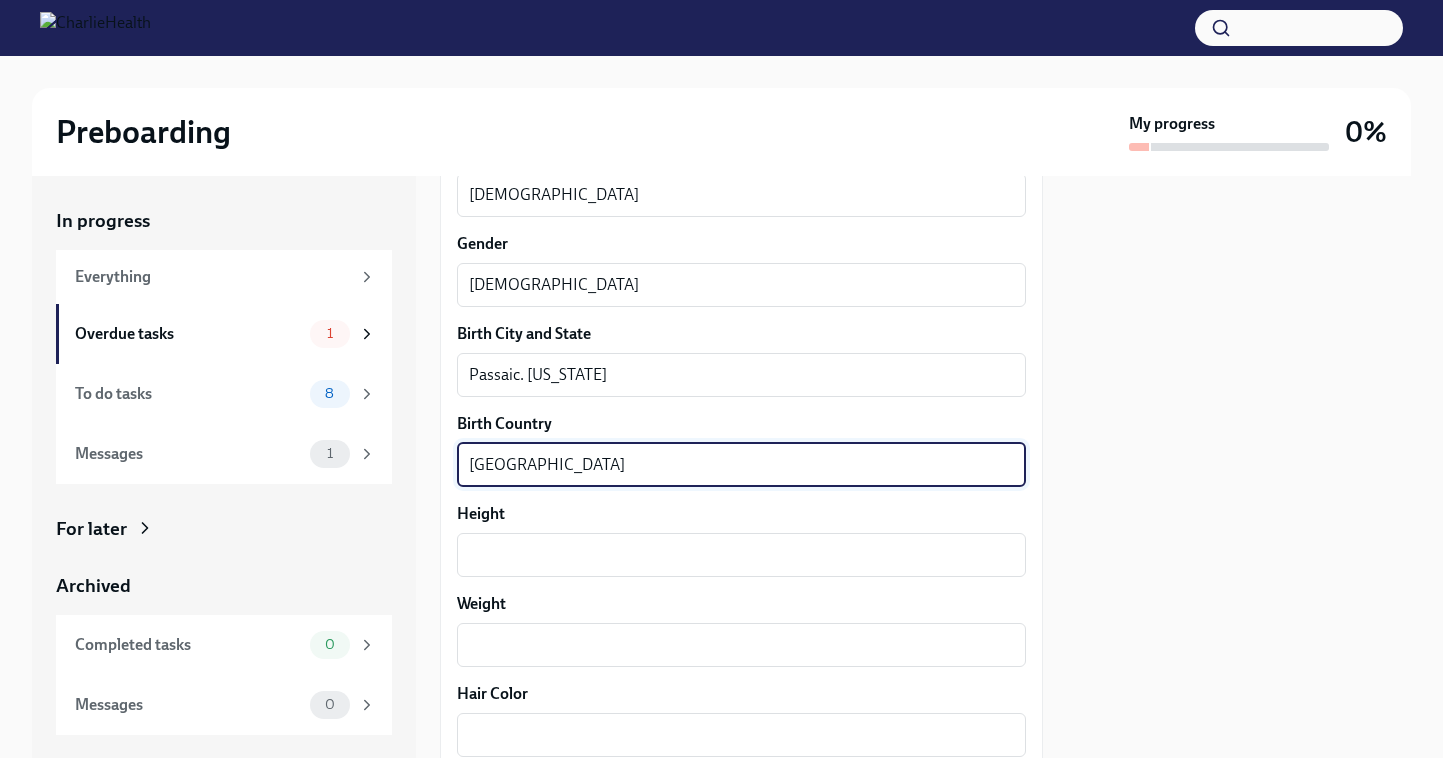 scroll, scrollTop: 1394, scrollLeft: 0, axis: vertical 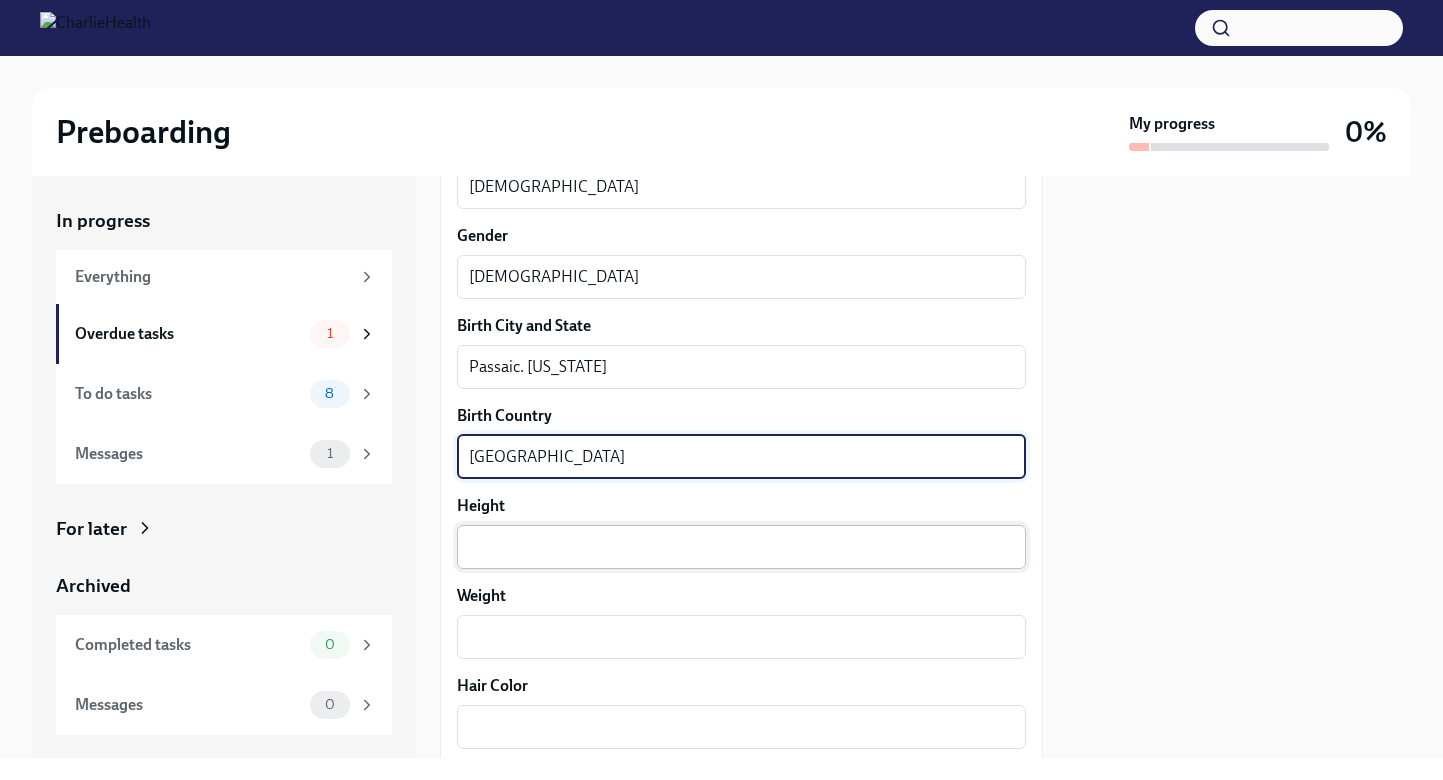 type on "[GEOGRAPHIC_DATA]" 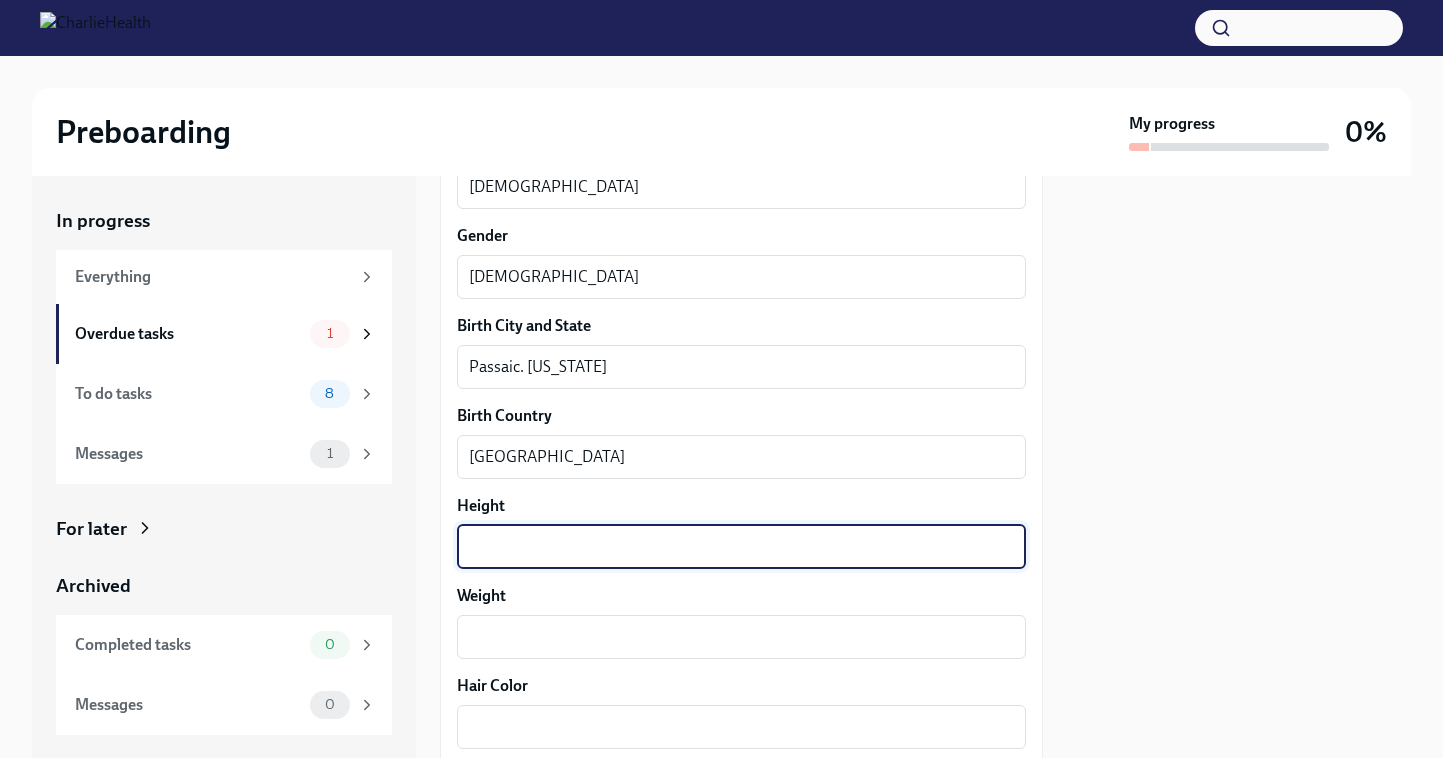 click on "Height" at bounding box center (741, 547) 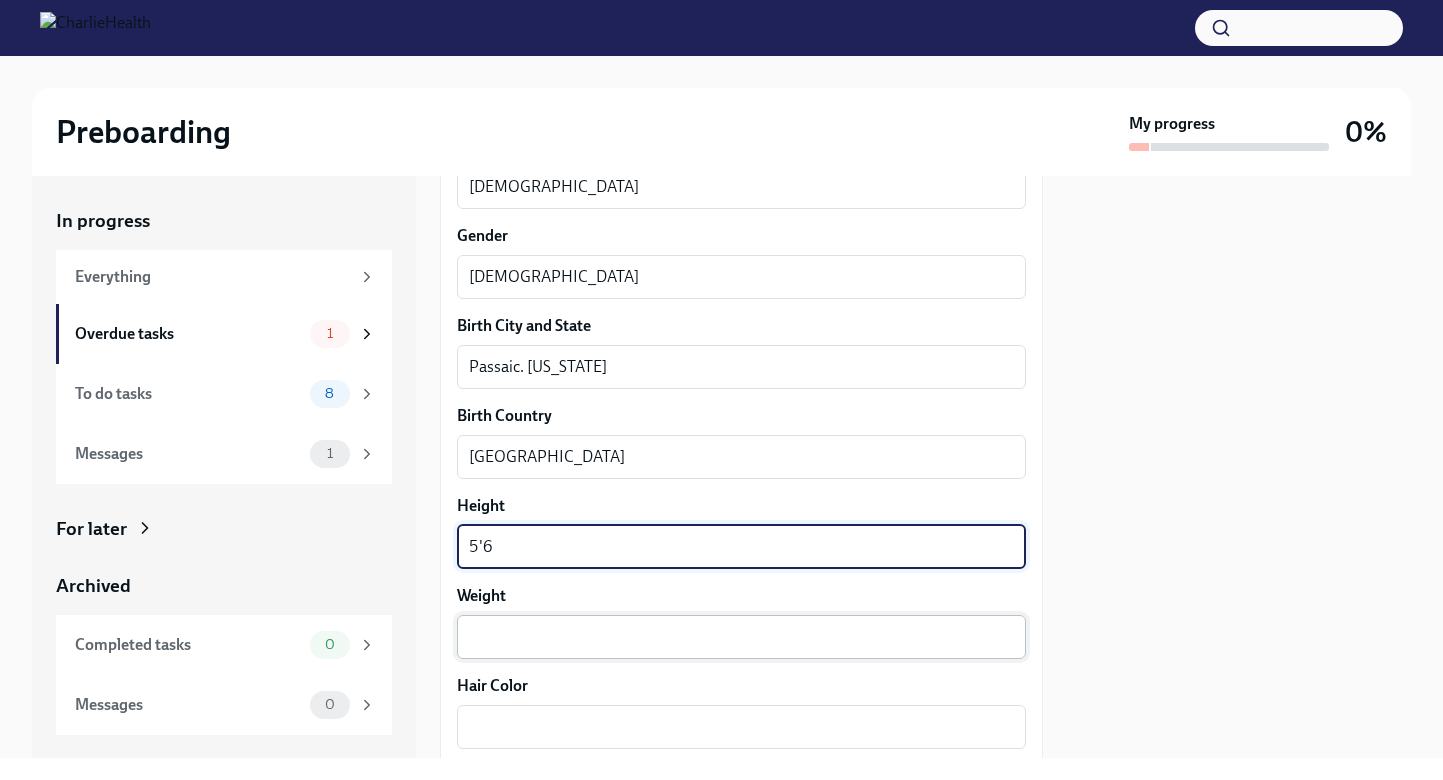 type on "5'6" 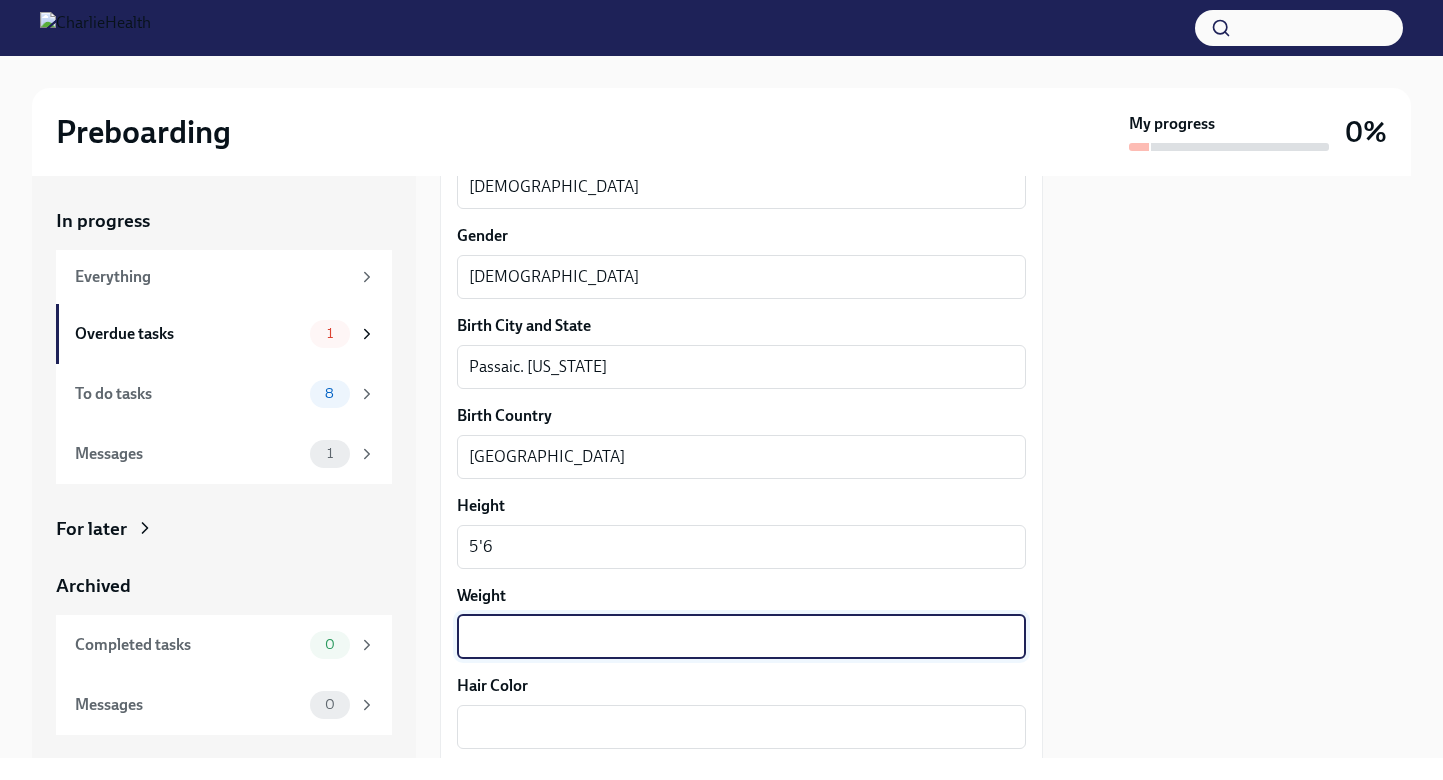 click on "Weight" at bounding box center (741, 637) 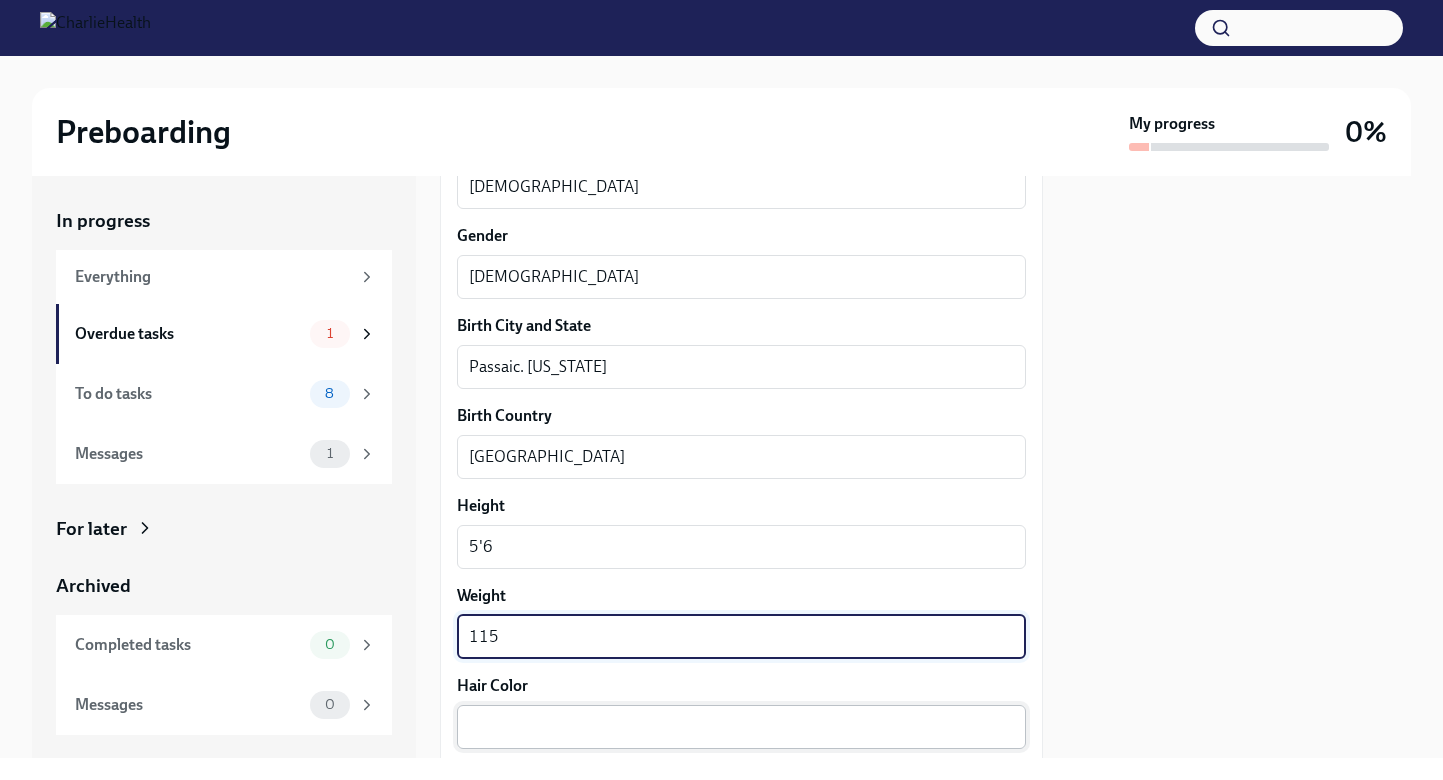 type on "115" 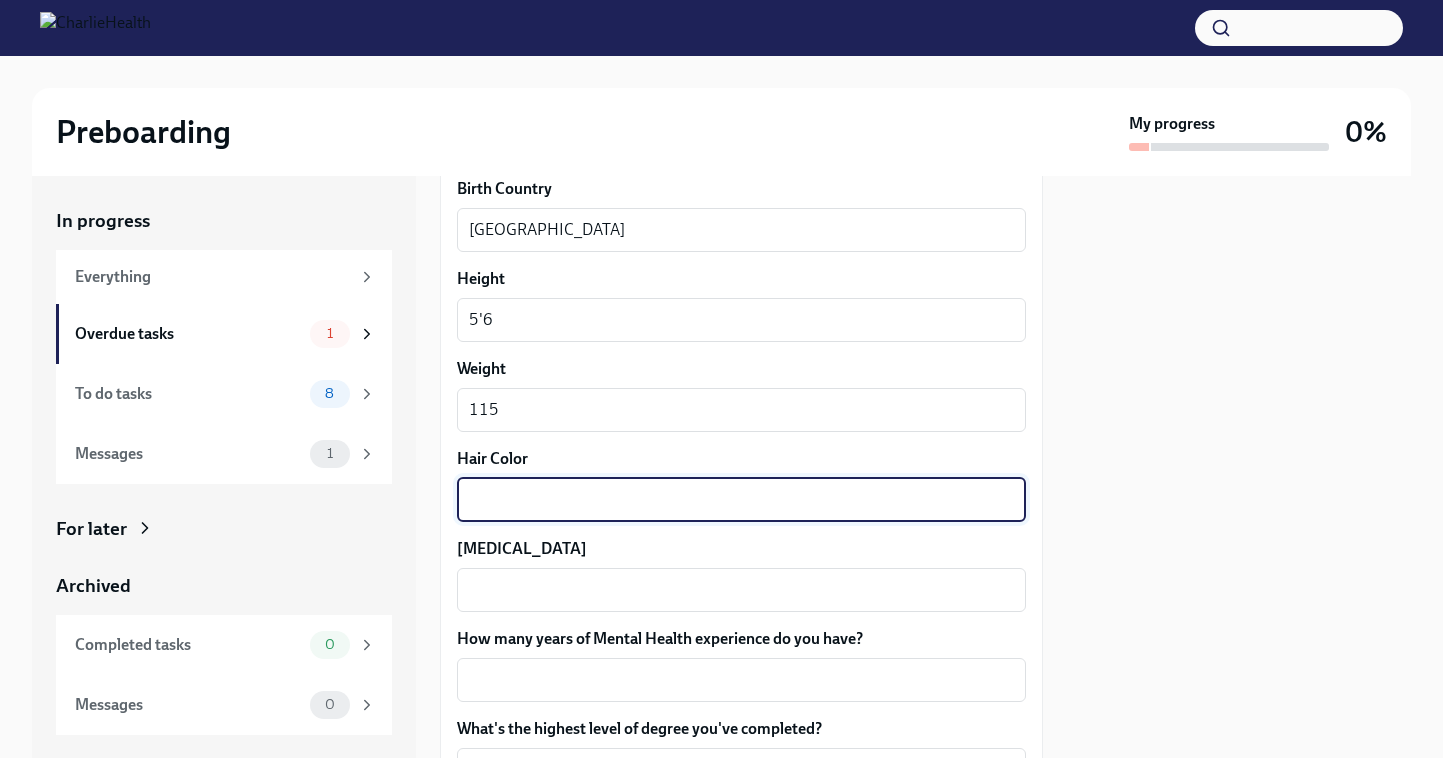 scroll, scrollTop: 1626, scrollLeft: 0, axis: vertical 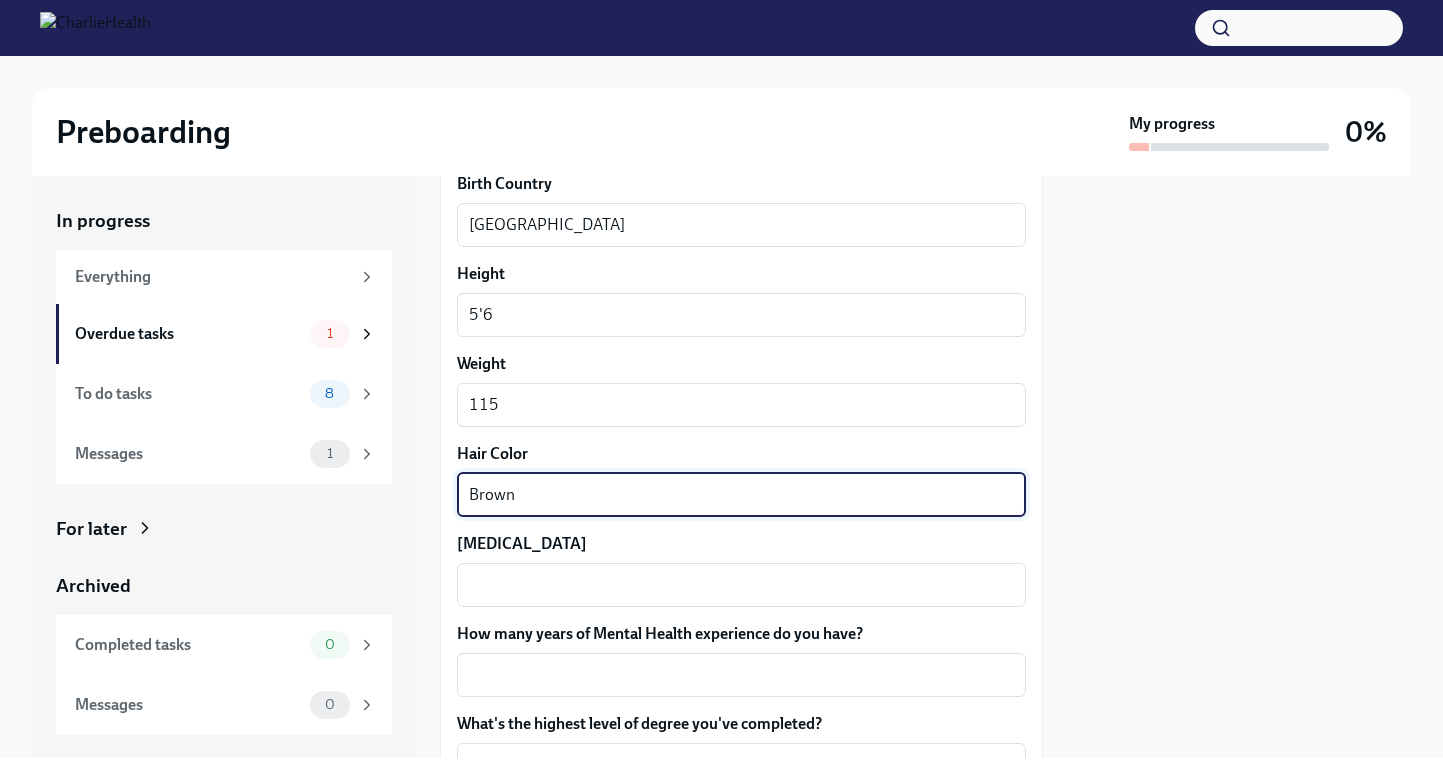 click on "Brown" at bounding box center (741, 495) 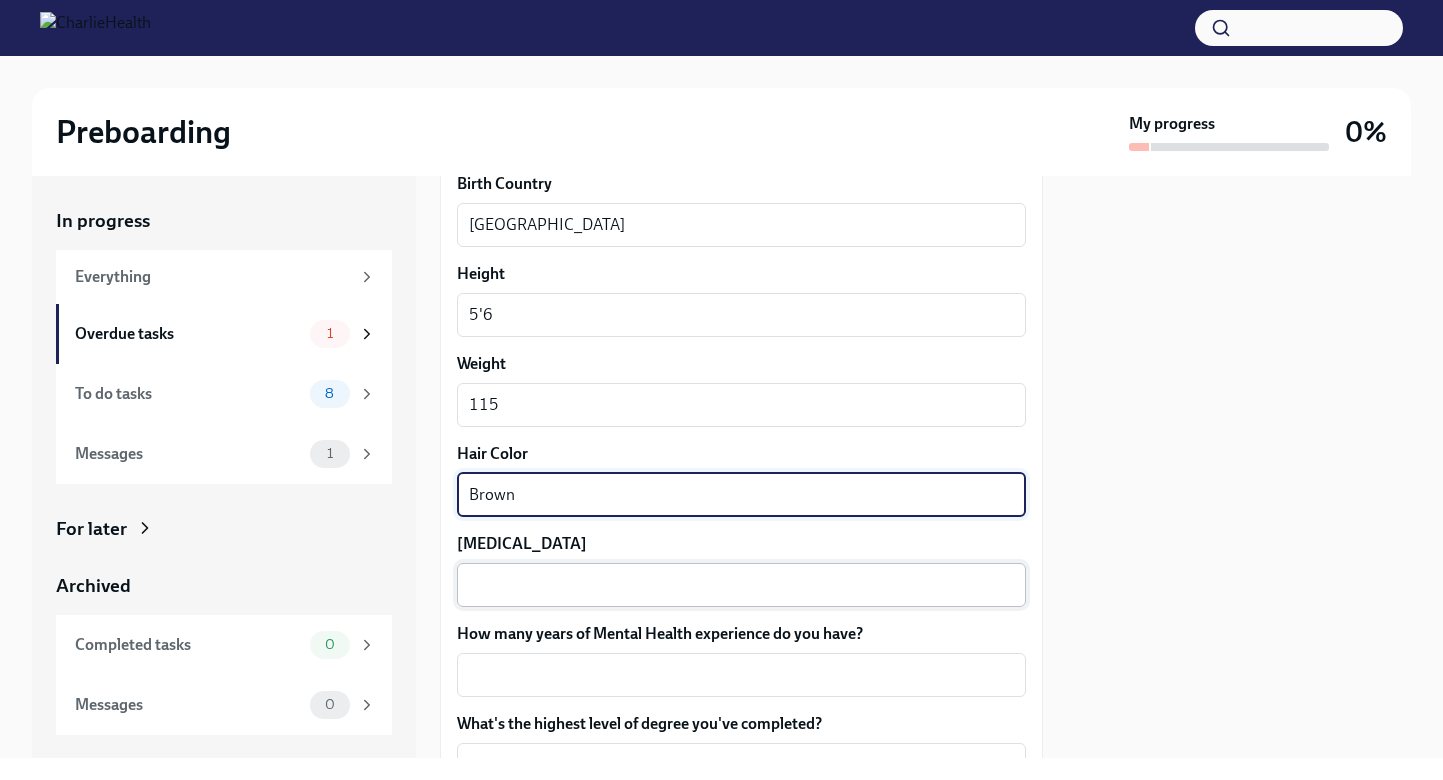 type on "Brown" 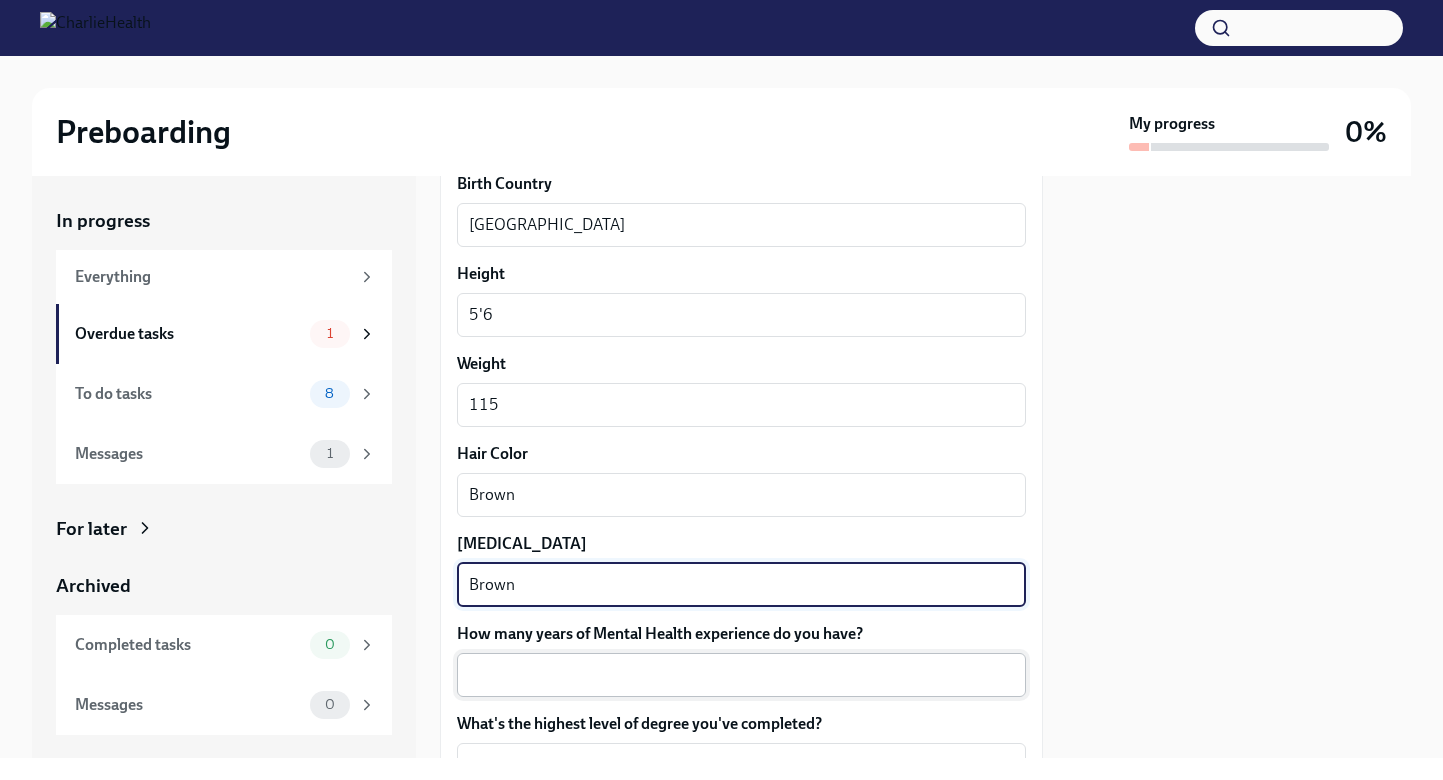type on "Brown" 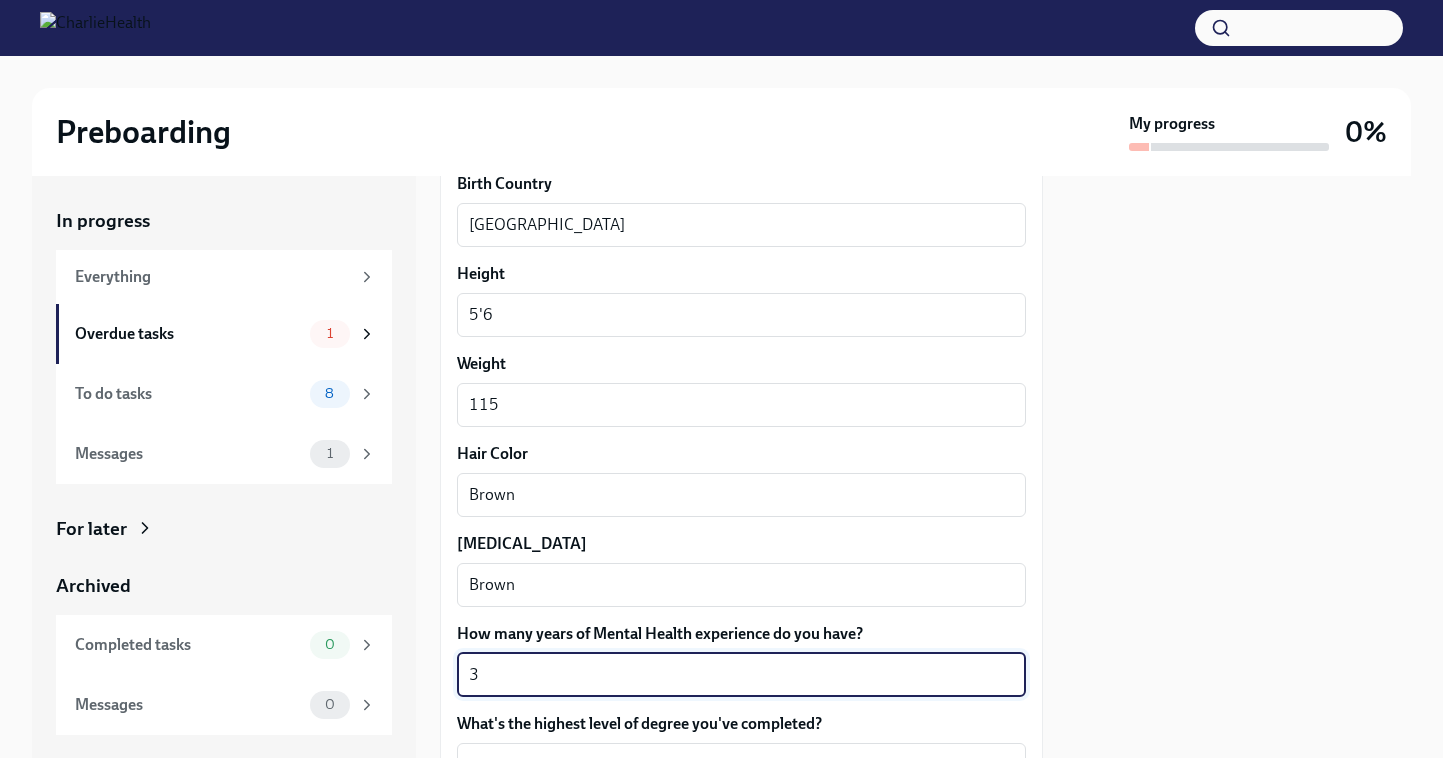 scroll, scrollTop: 1871, scrollLeft: 0, axis: vertical 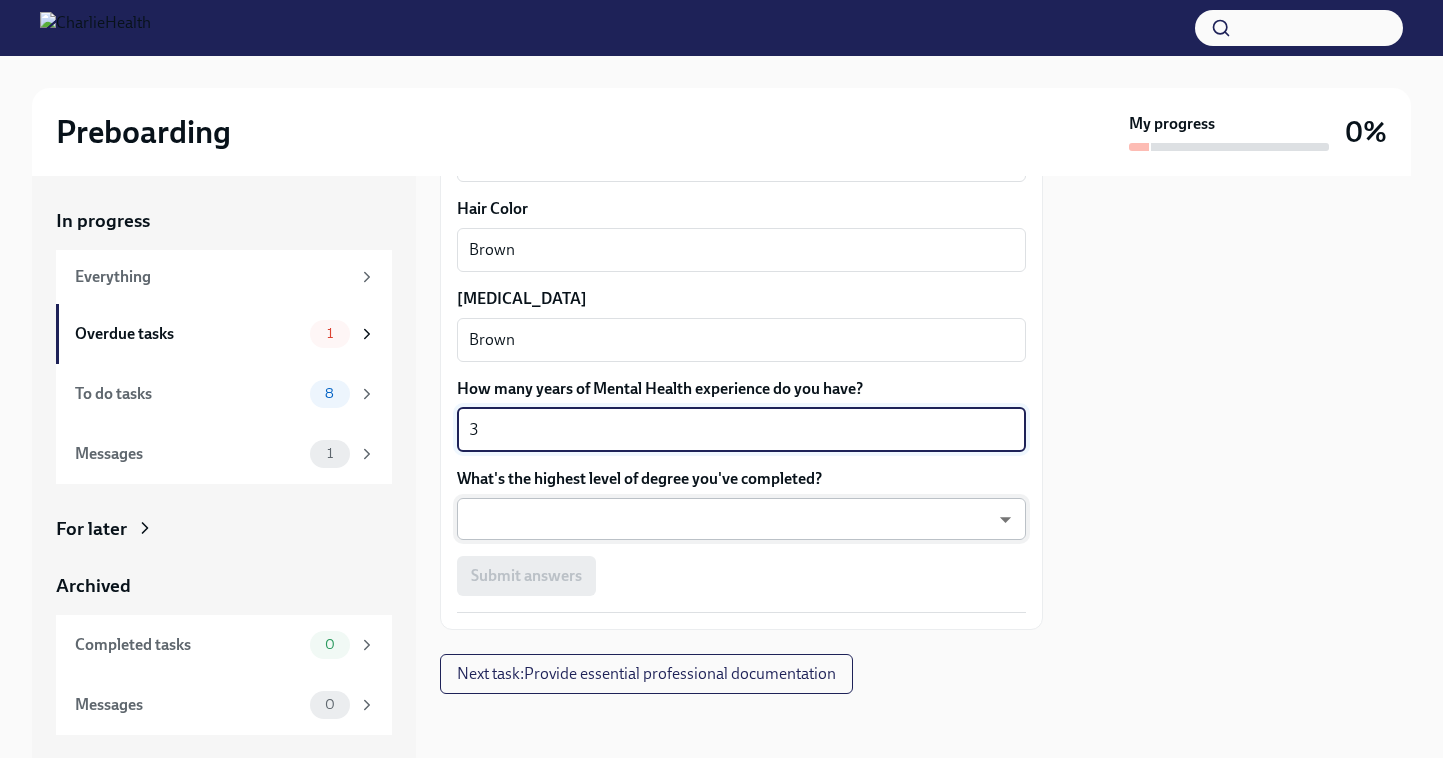 type on "3" 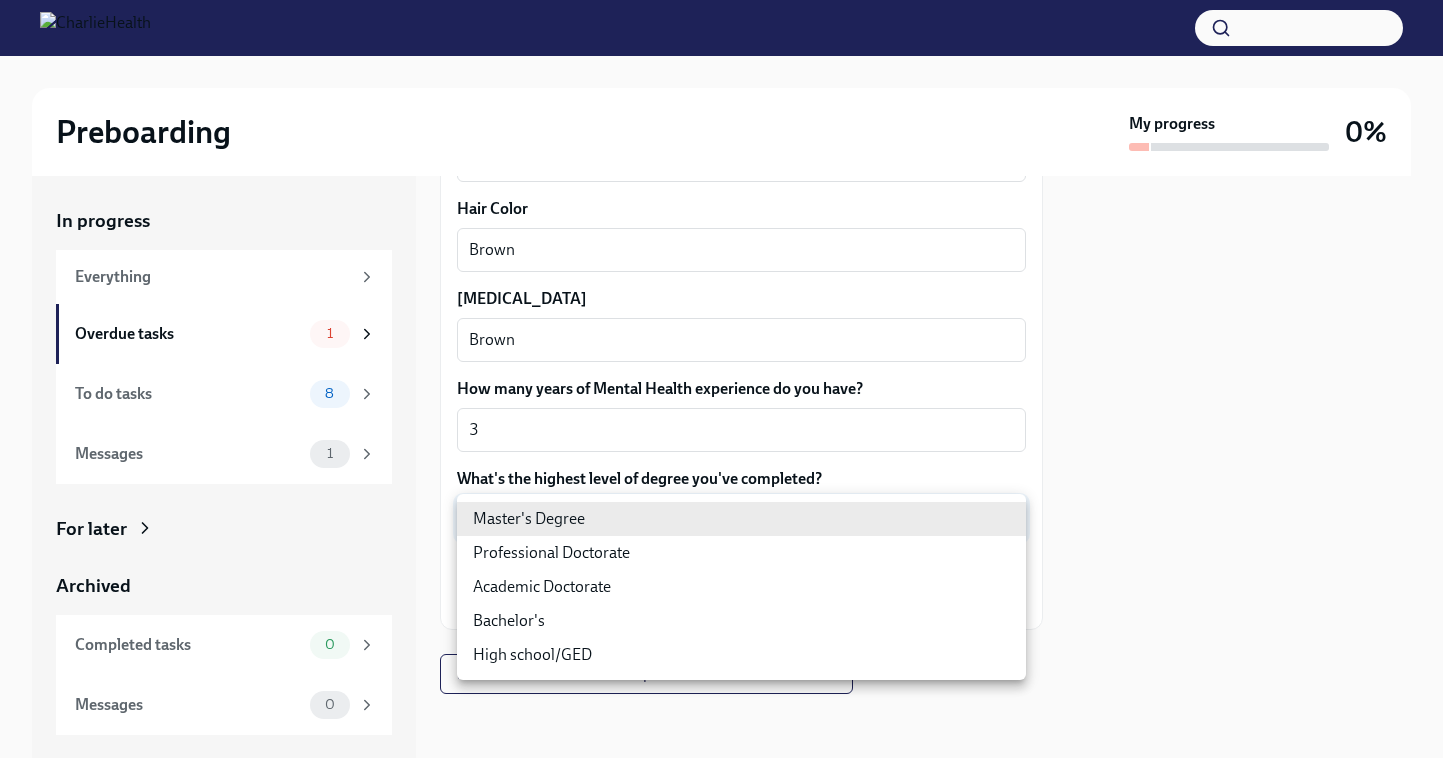 click on "Preboarding My progress 0% In progress Everything Overdue tasks 1 To do tasks 8 Messages 1 For later Archived Completed tasks 0 Messages 0 Fill out the onboarding form Overdue Due  [DATE] We need some info from you to start setting you up in payroll and other systems.  Please fill out this form ASAP  Please note each field needs to be completed in order for you to submit.
Note : Please fill out this form as accurately as possible. Several states require specific demographic information that we have to input on your behalf. We understand that some of these questions feel personal to answer, and we appreciate your understanding that this is required for compliance clearance. About you Your preferred first name [PERSON_NAME] x ​ Your legal last name [PERSON_NAME] x ​ Please provide any previous names/ aliases-put None if N/A x ​ Street Address 1 [STREET_ADDRESS] ​ Postal Code [GEOGRAPHIC_DATA] [GEOGRAPHIC_DATA] ​ State/Region [US_STATE] ​ Country [GEOGRAPHIC_DATA] ​ Date of Birth (MM/DD/YYYY) x ​" at bounding box center (721, 390) 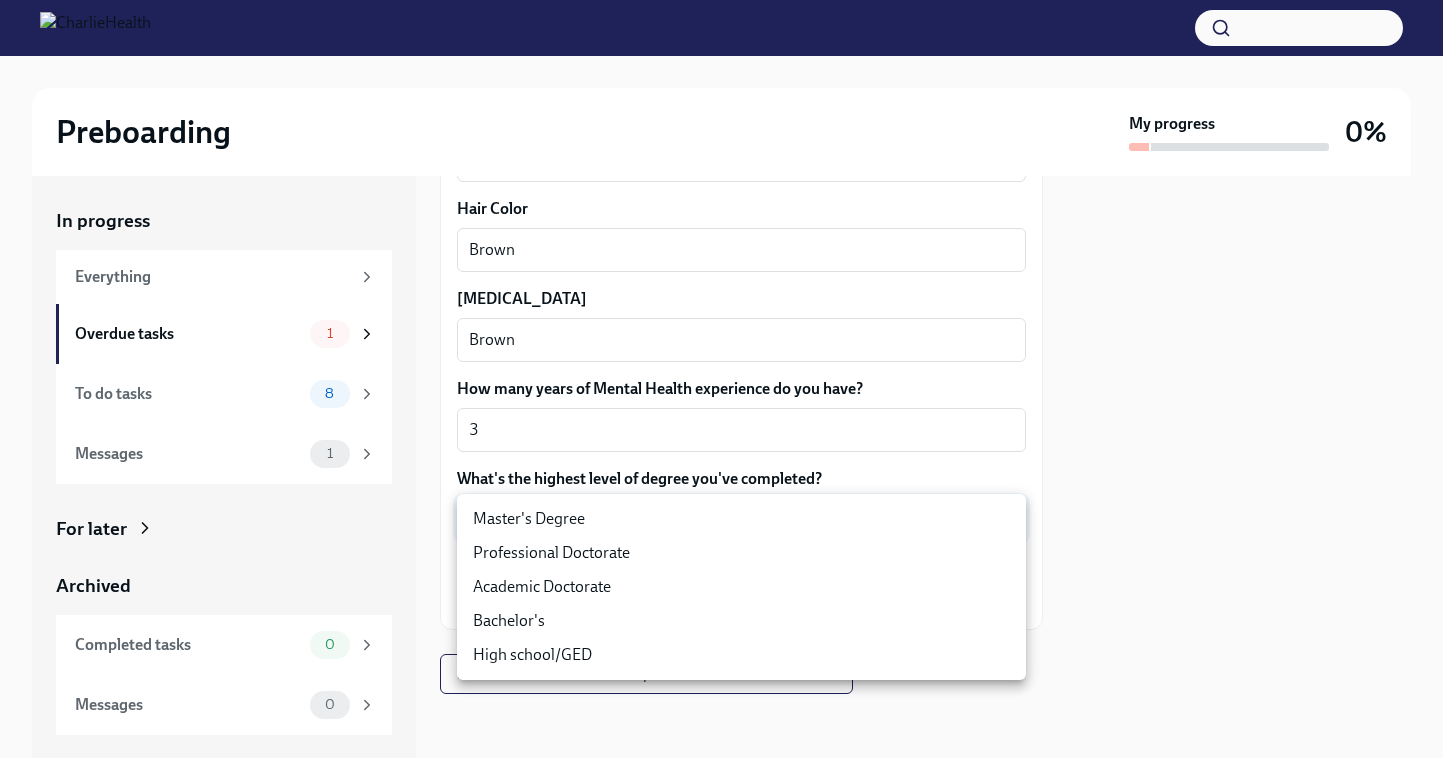 click on "Master's Degree" at bounding box center [741, 519] 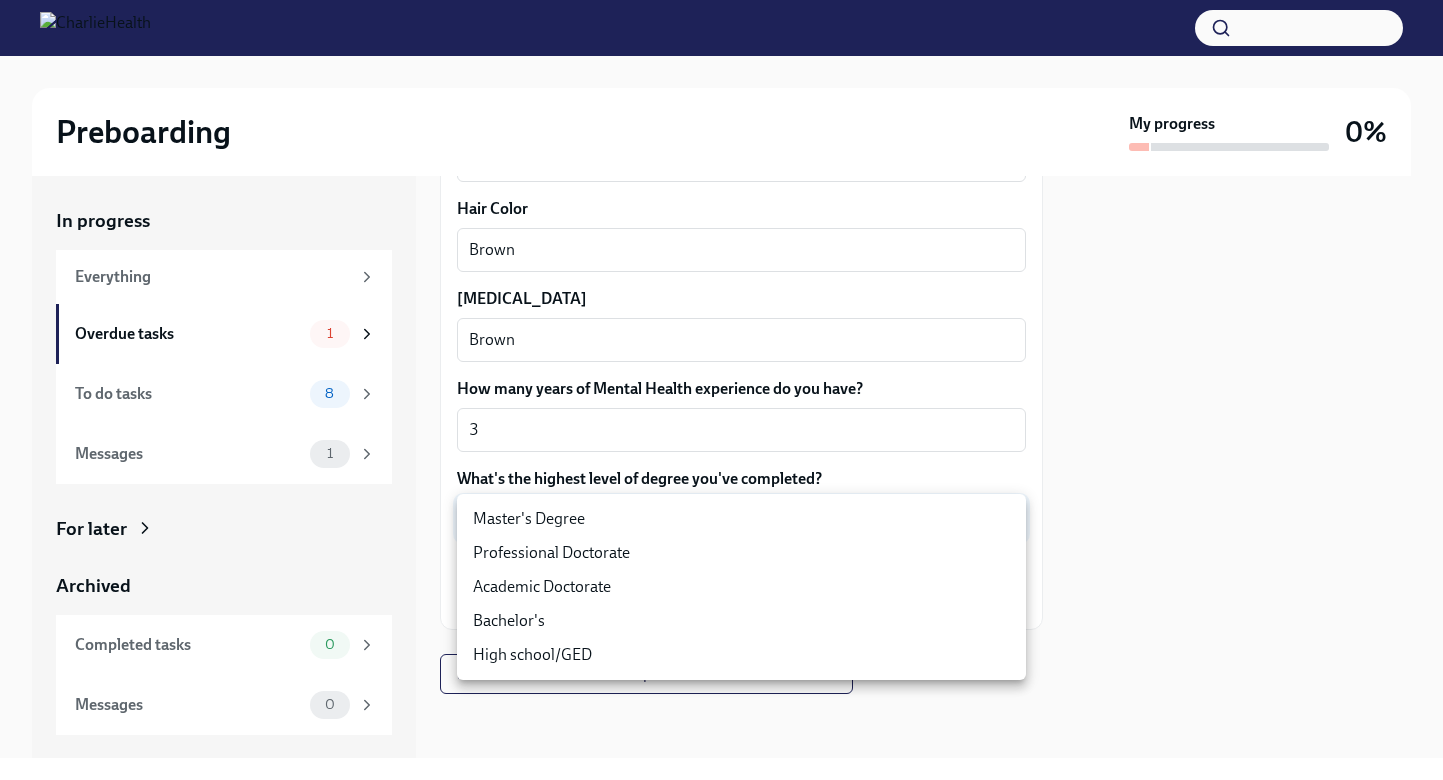 type on "2vBr-ghkD" 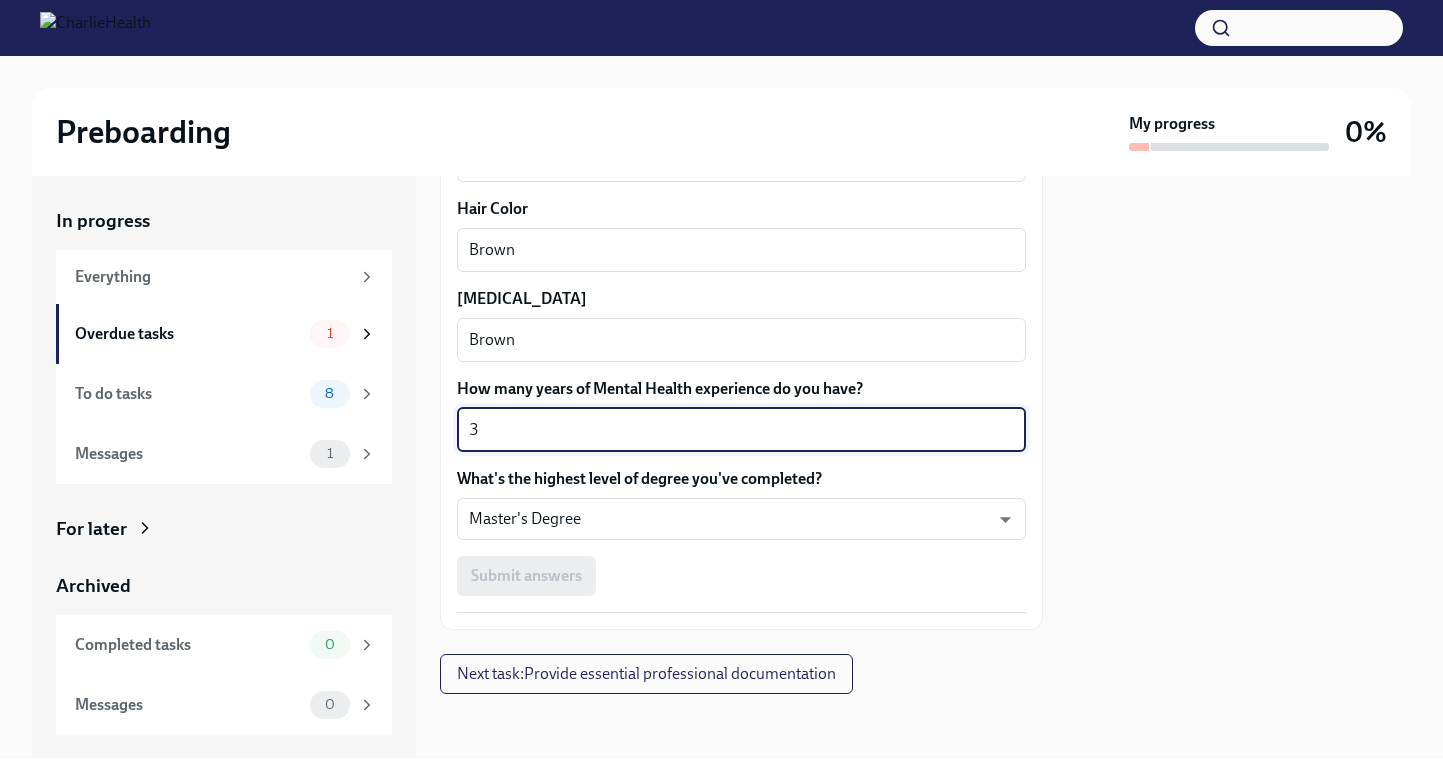 click on "3" at bounding box center (741, 430) 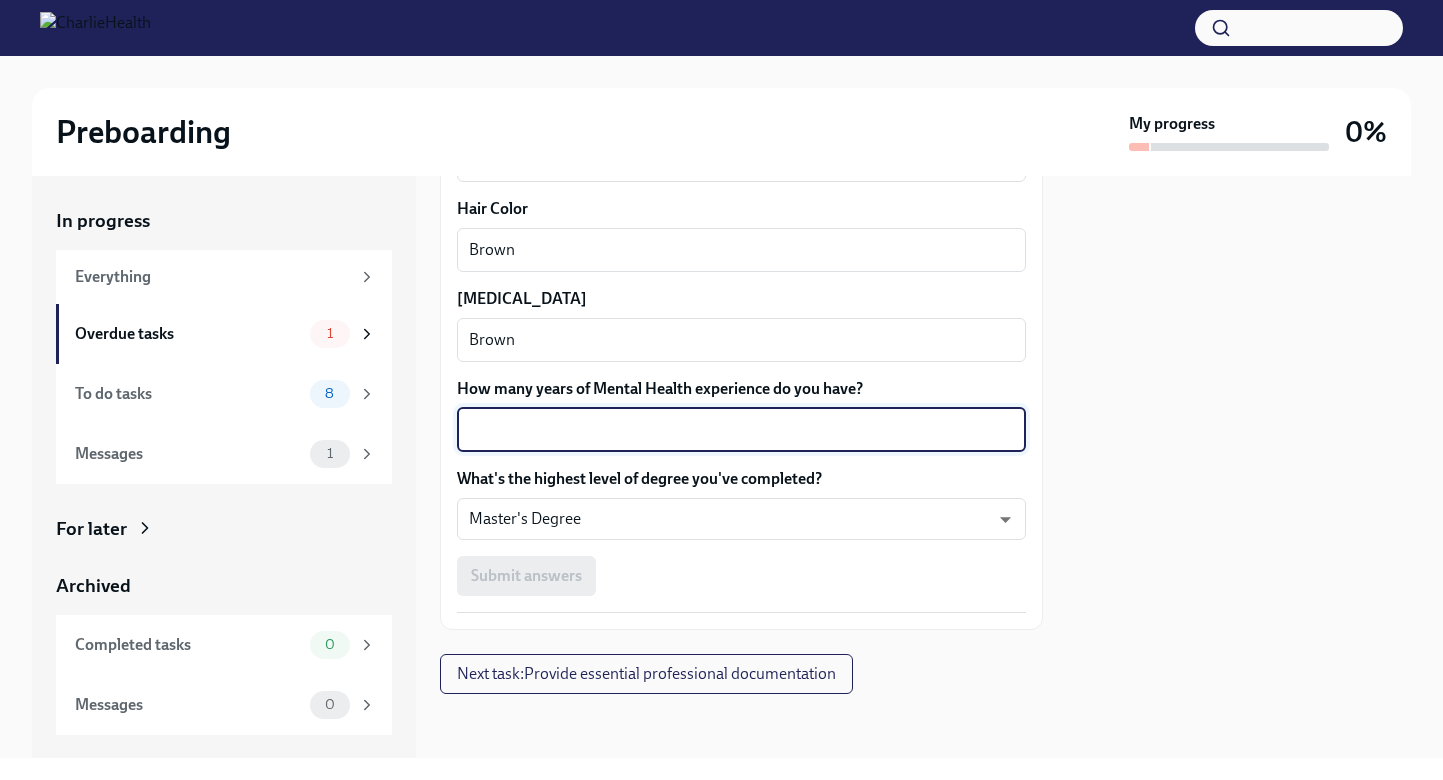 type on "2" 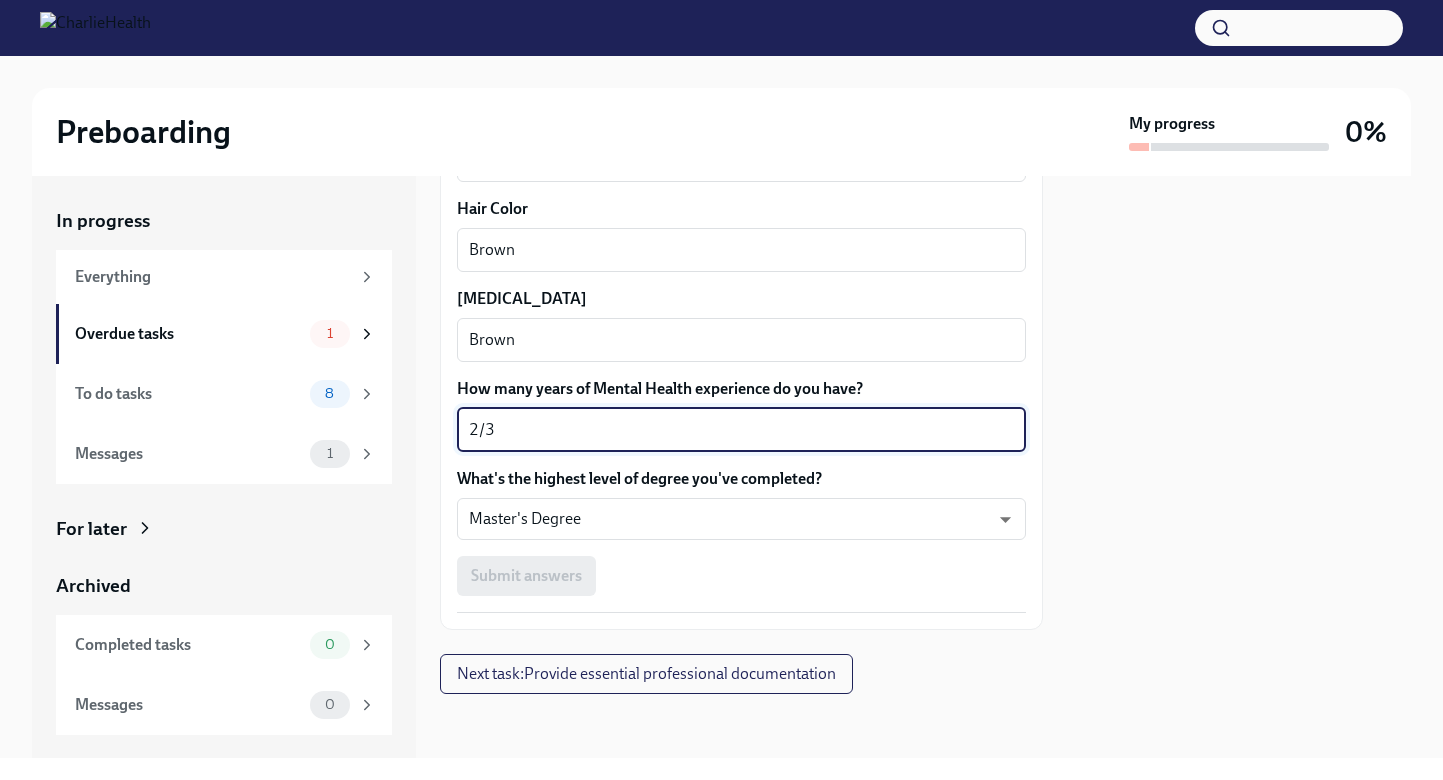 type on "2/3" 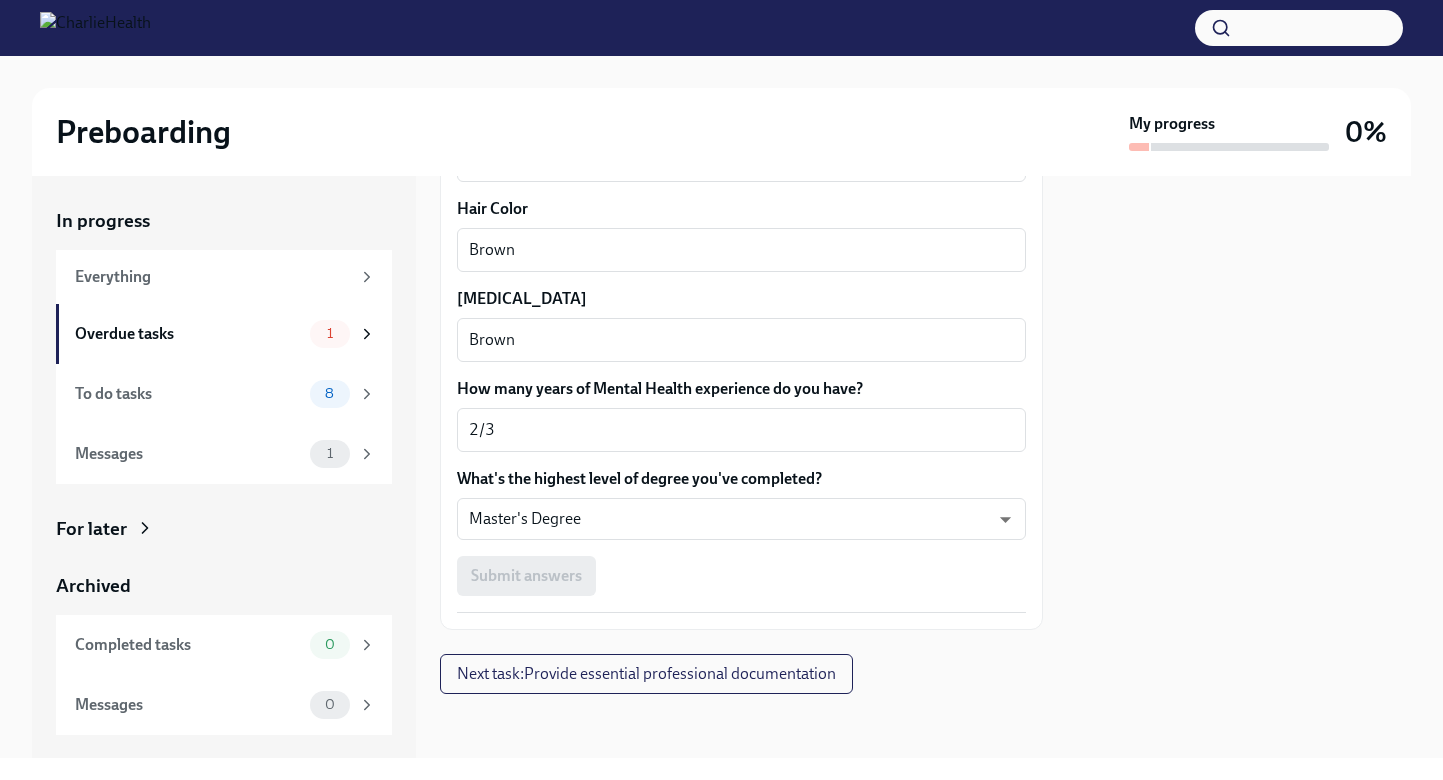 click on "Submit answers" at bounding box center (741, 576) 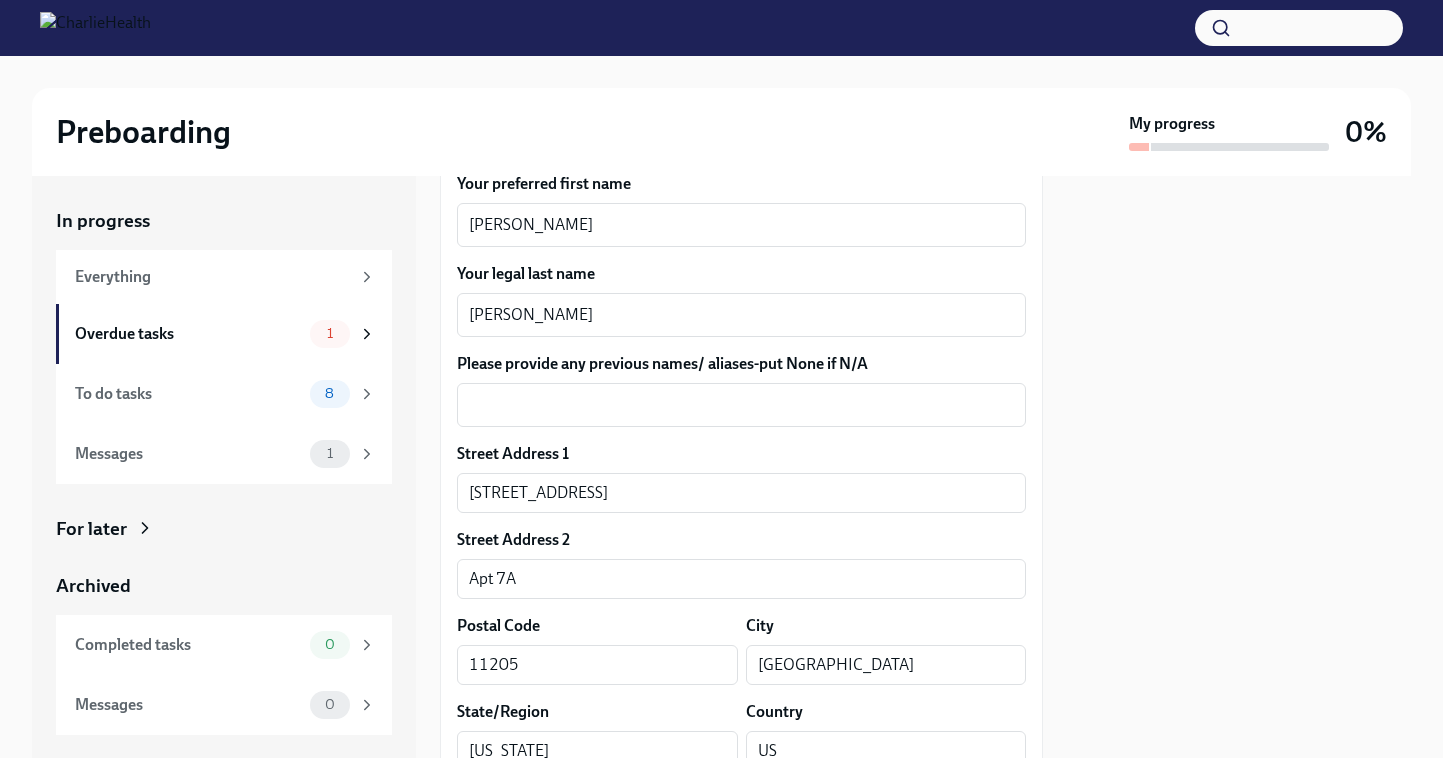 scroll, scrollTop: 380, scrollLeft: 0, axis: vertical 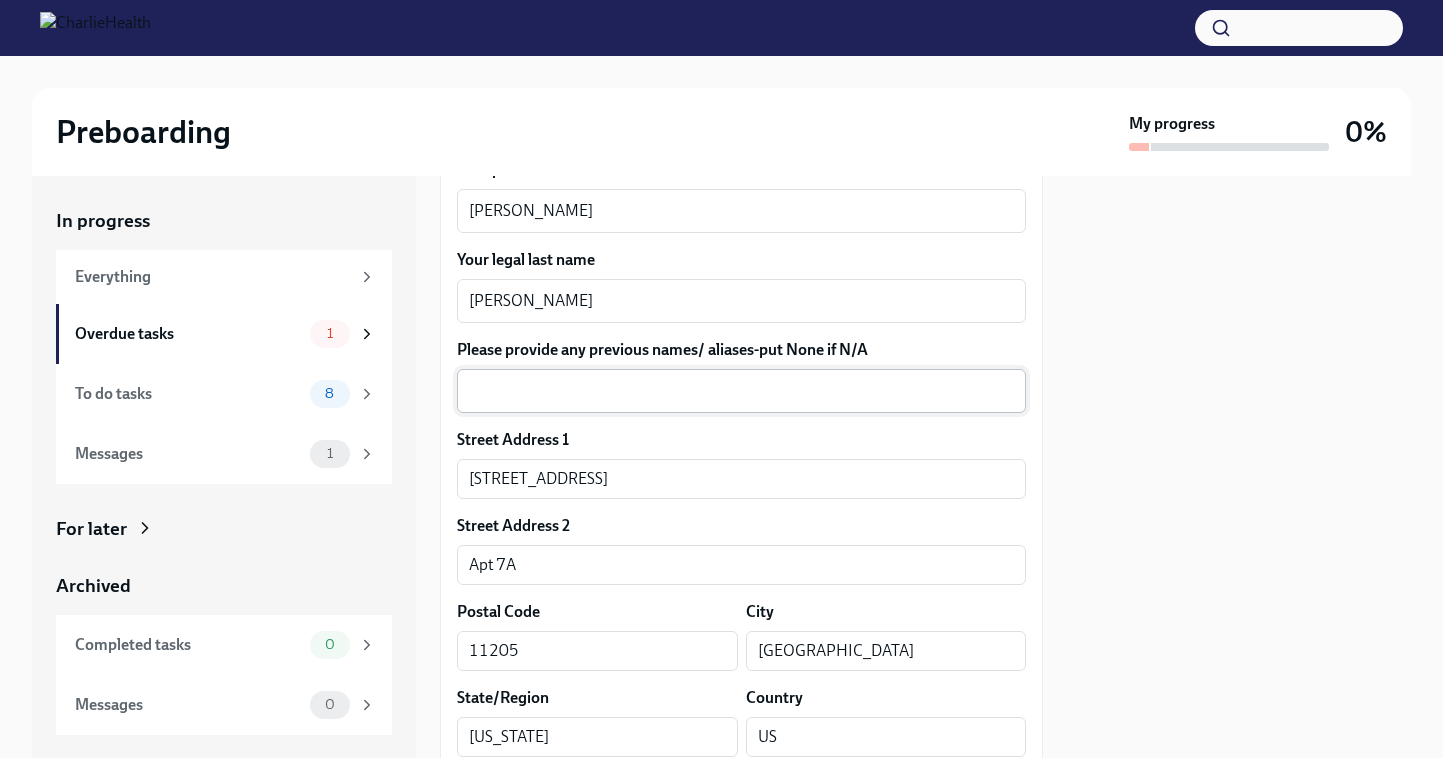 click on "Please provide any previous names/ aliases-put None if N/A" at bounding box center (741, 391) 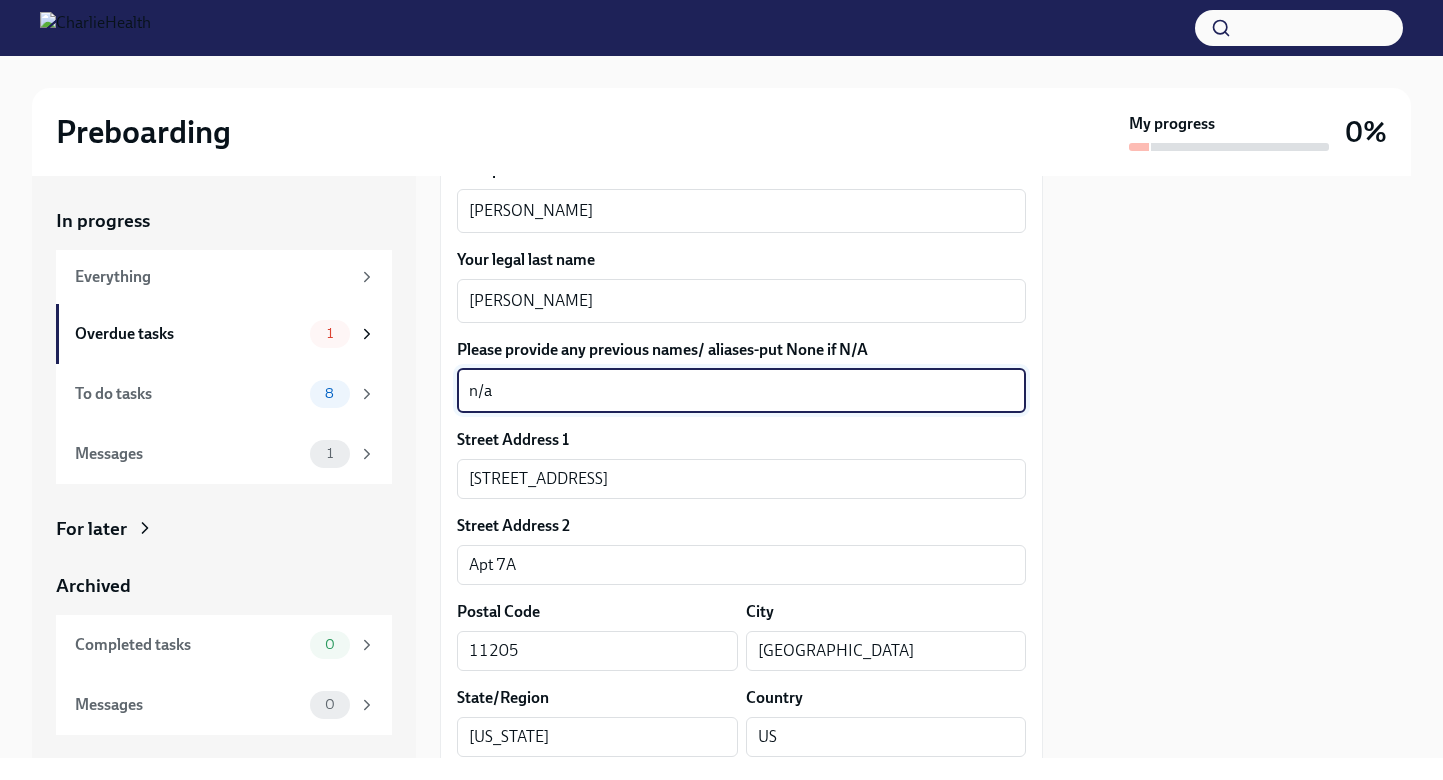 scroll, scrollTop: 1871, scrollLeft: 0, axis: vertical 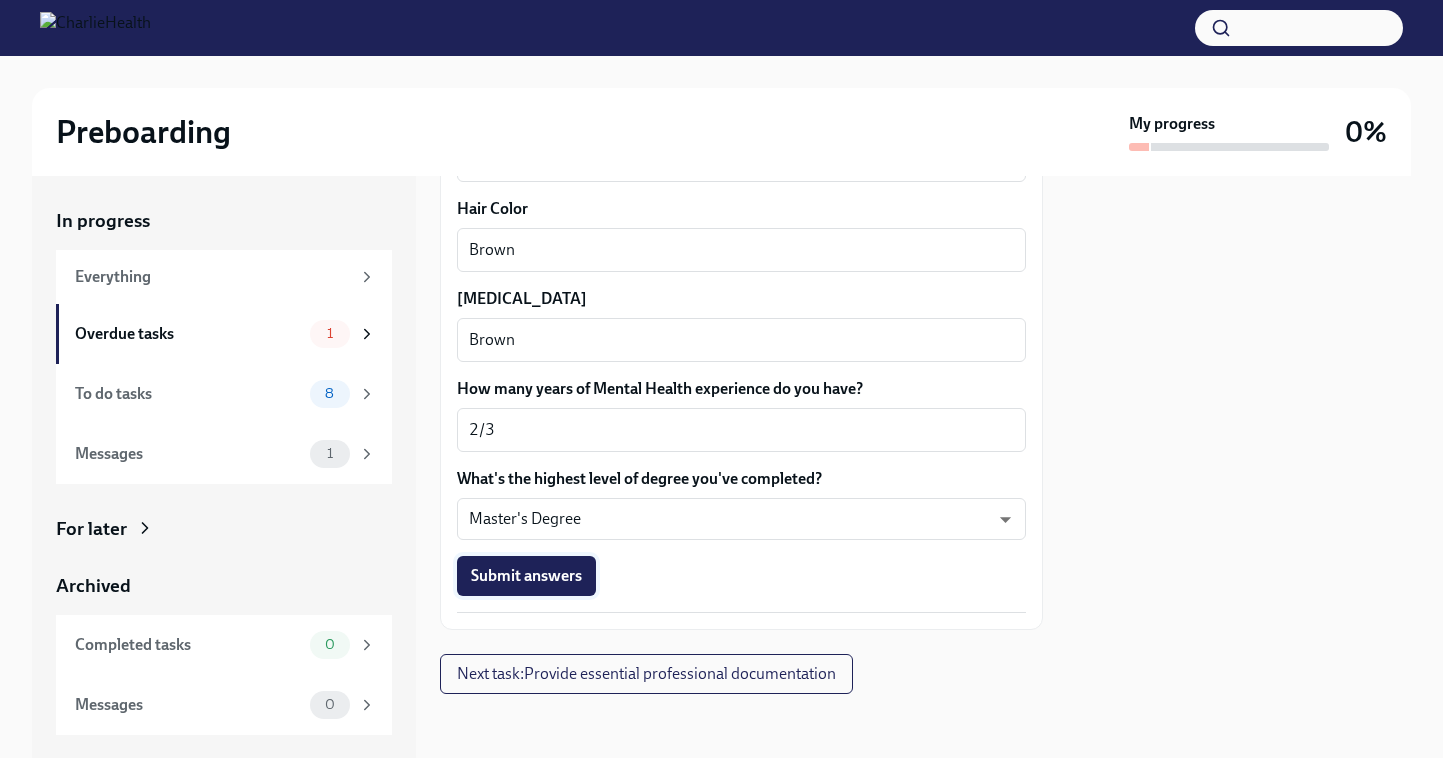 type on "n/a" 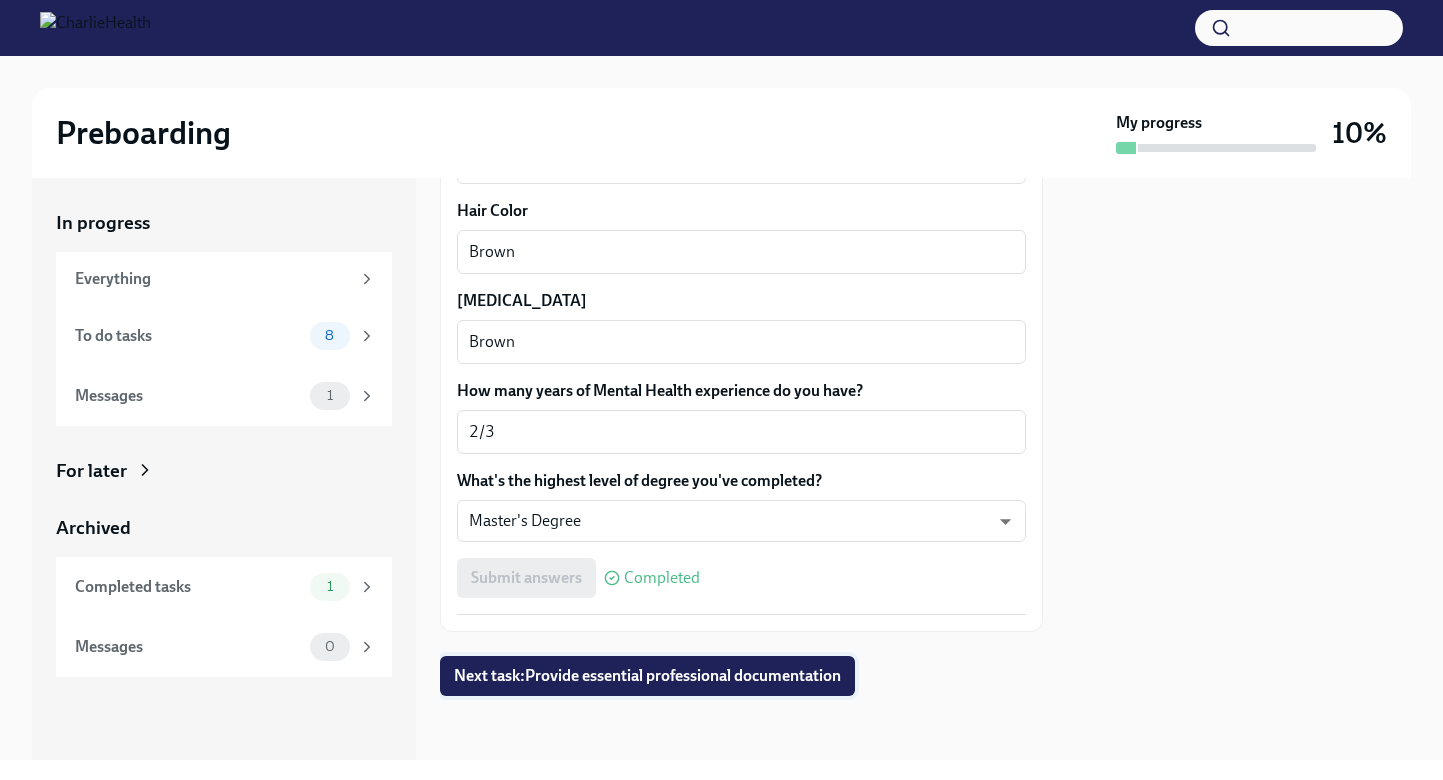 click on "Next task :  Provide essential professional documentation" at bounding box center [647, 676] 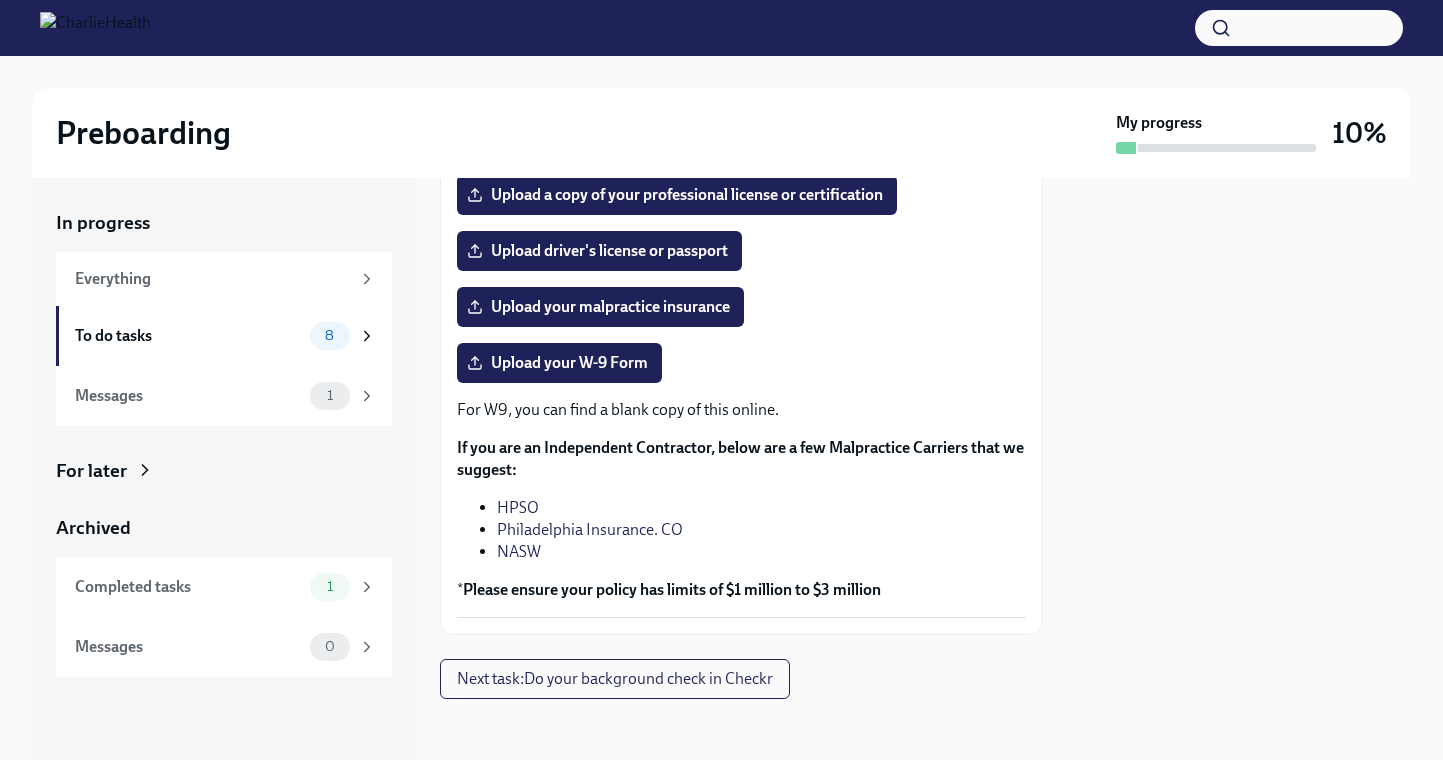 scroll, scrollTop: 429, scrollLeft: 0, axis: vertical 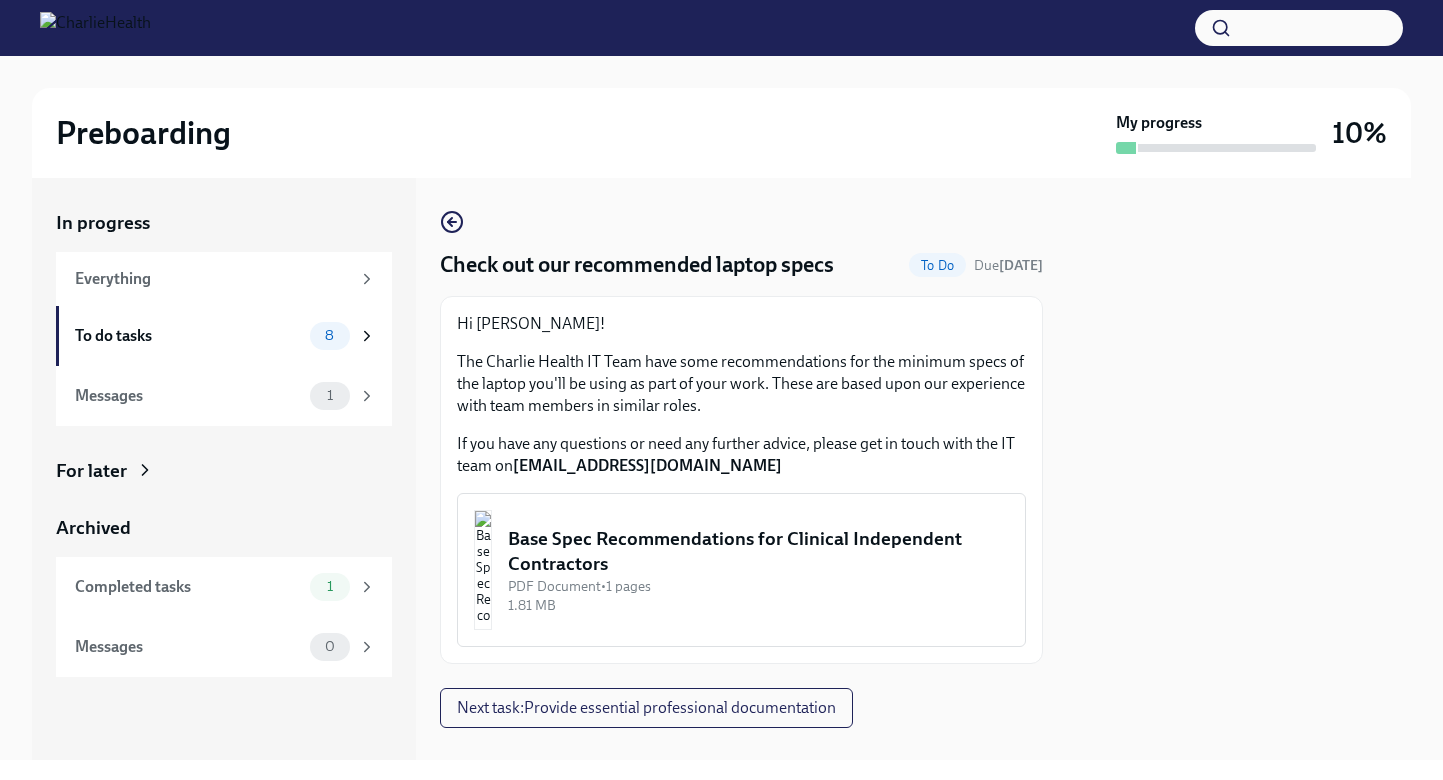 click on "Base Spec Recommendations for Clinical Independent Contractors" at bounding box center [758, 551] 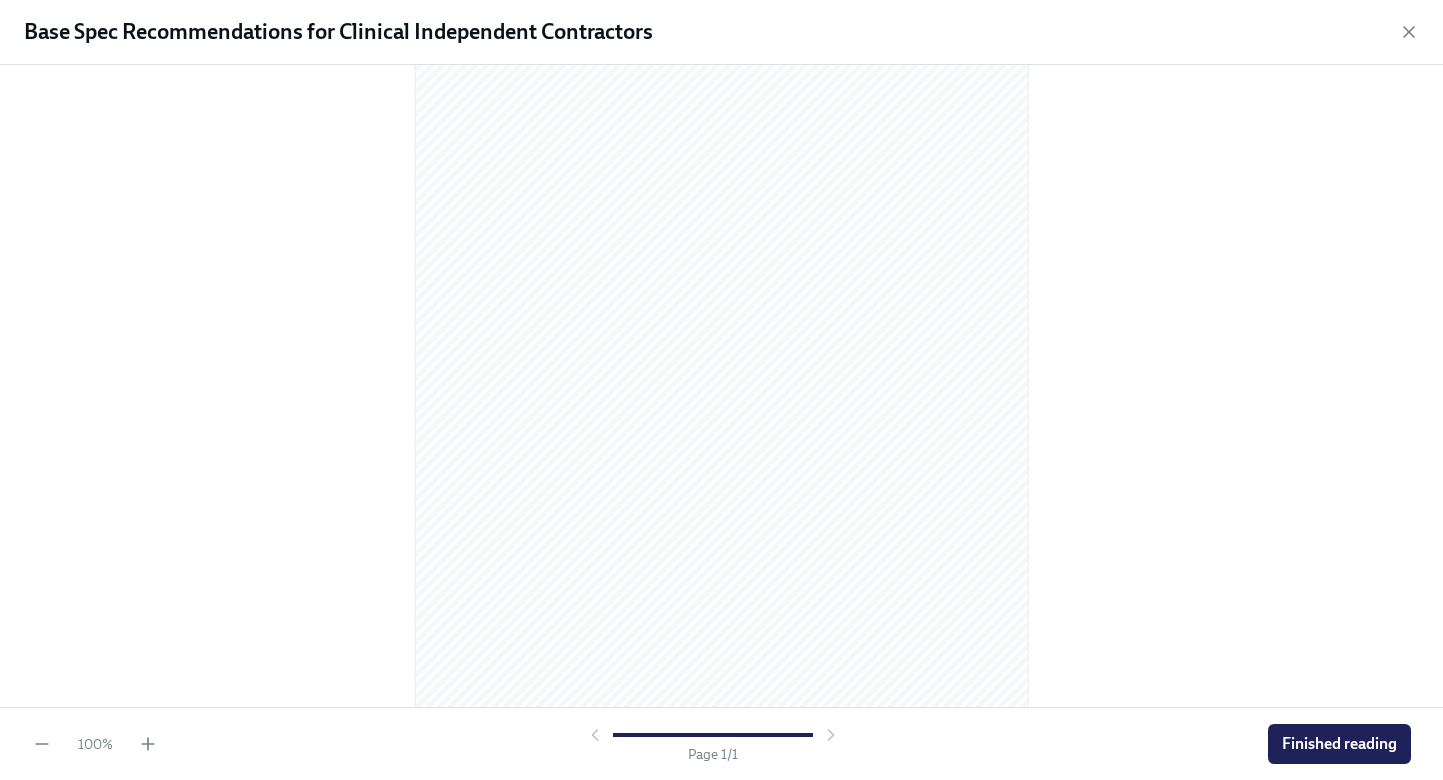 scroll, scrollTop: 152, scrollLeft: 0, axis: vertical 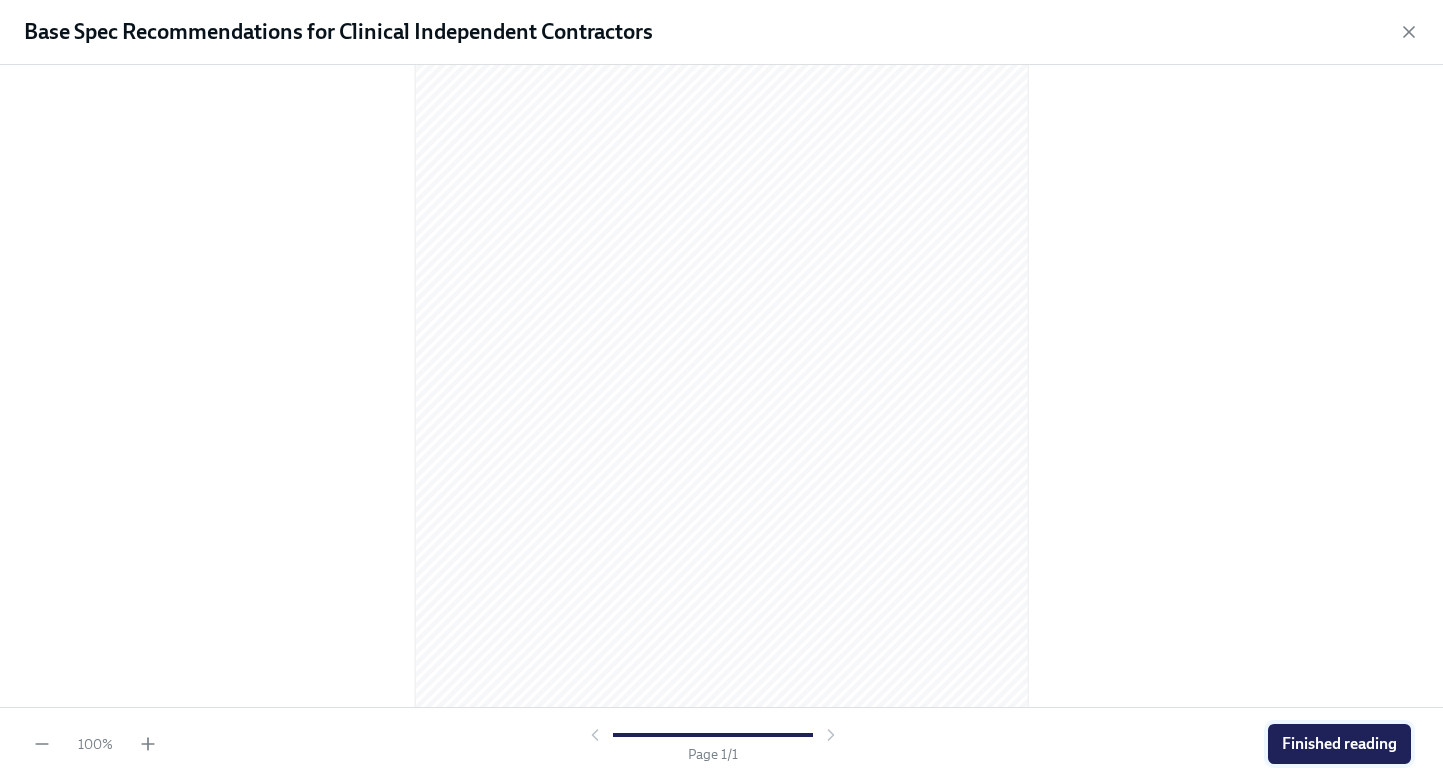 click on "Finished reading" at bounding box center (1339, 744) 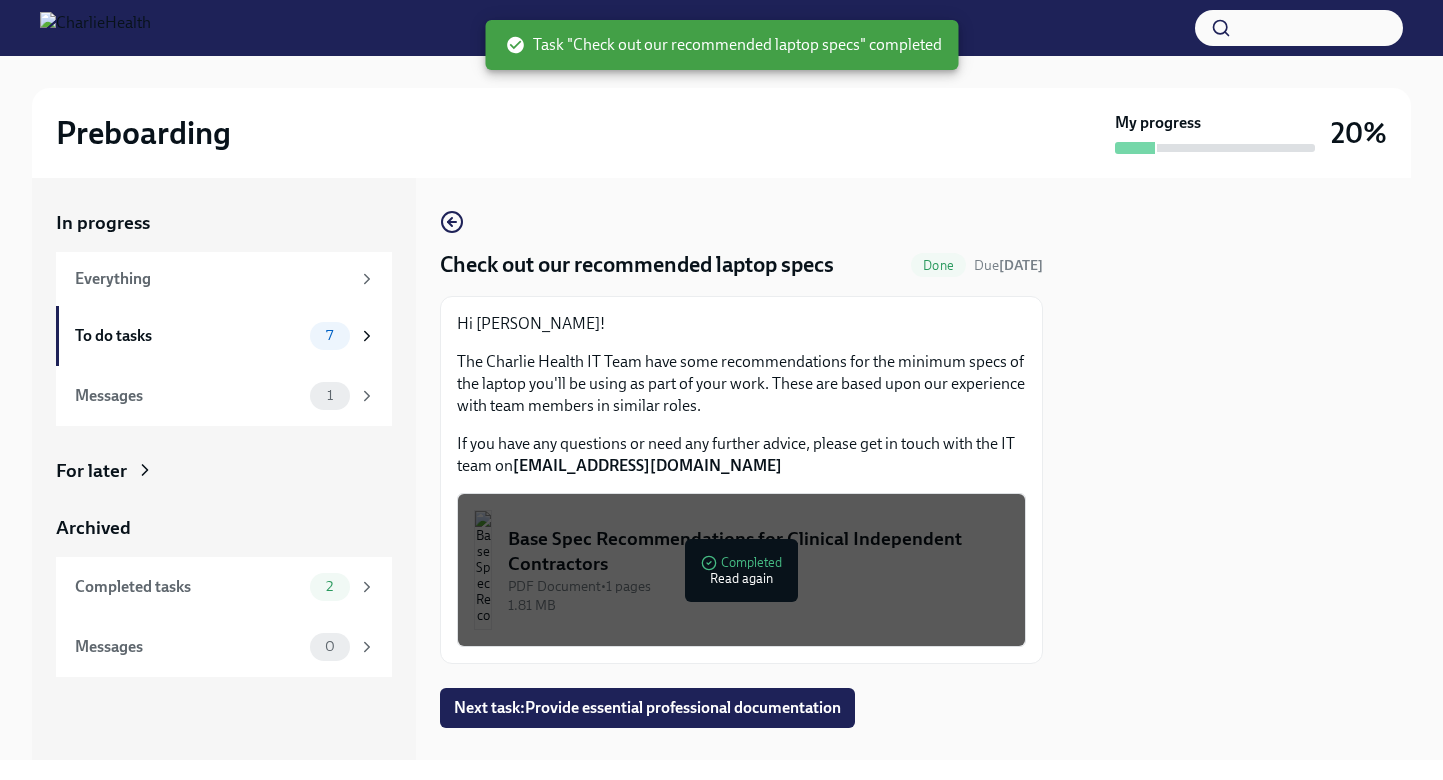 scroll, scrollTop: 32, scrollLeft: 0, axis: vertical 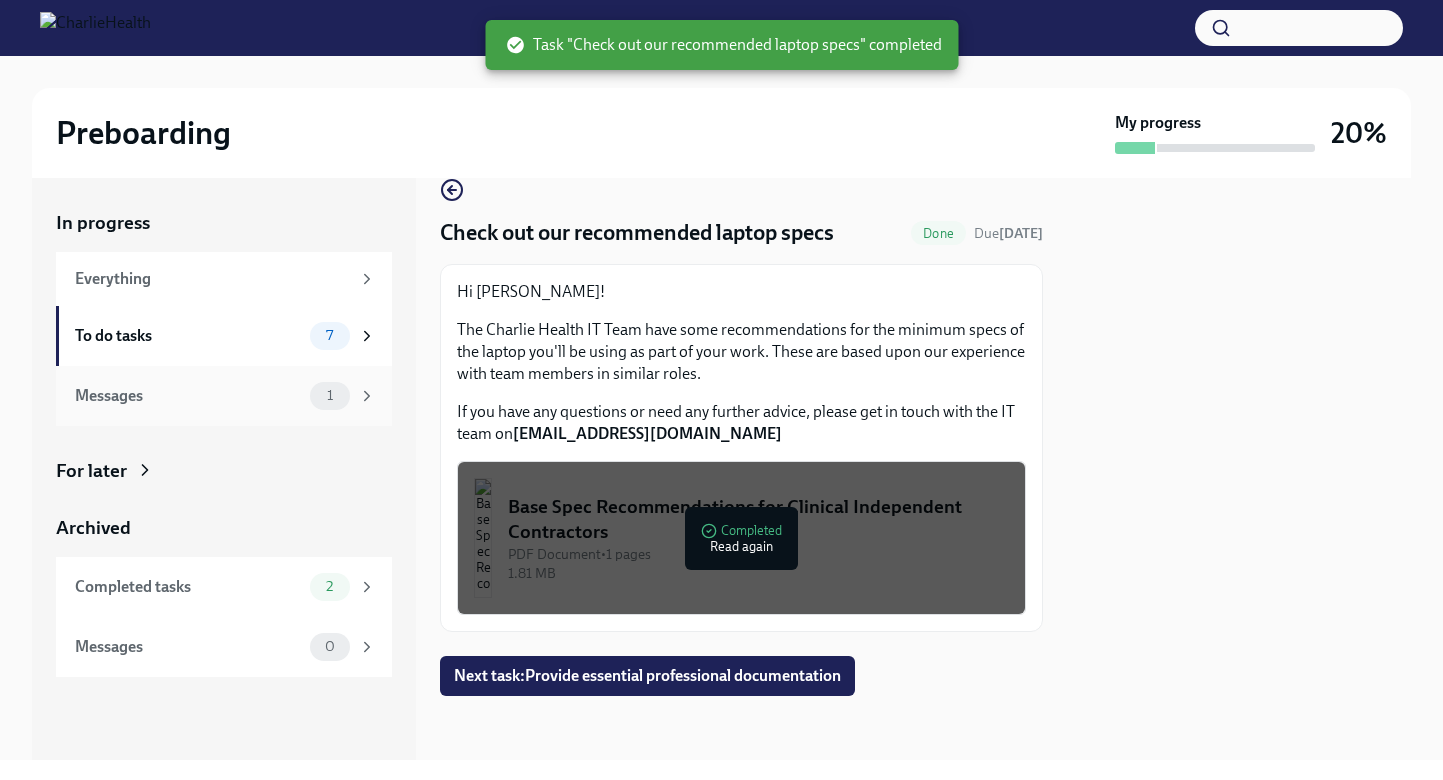 click on "Messages 1" at bounding box center (225, 396) 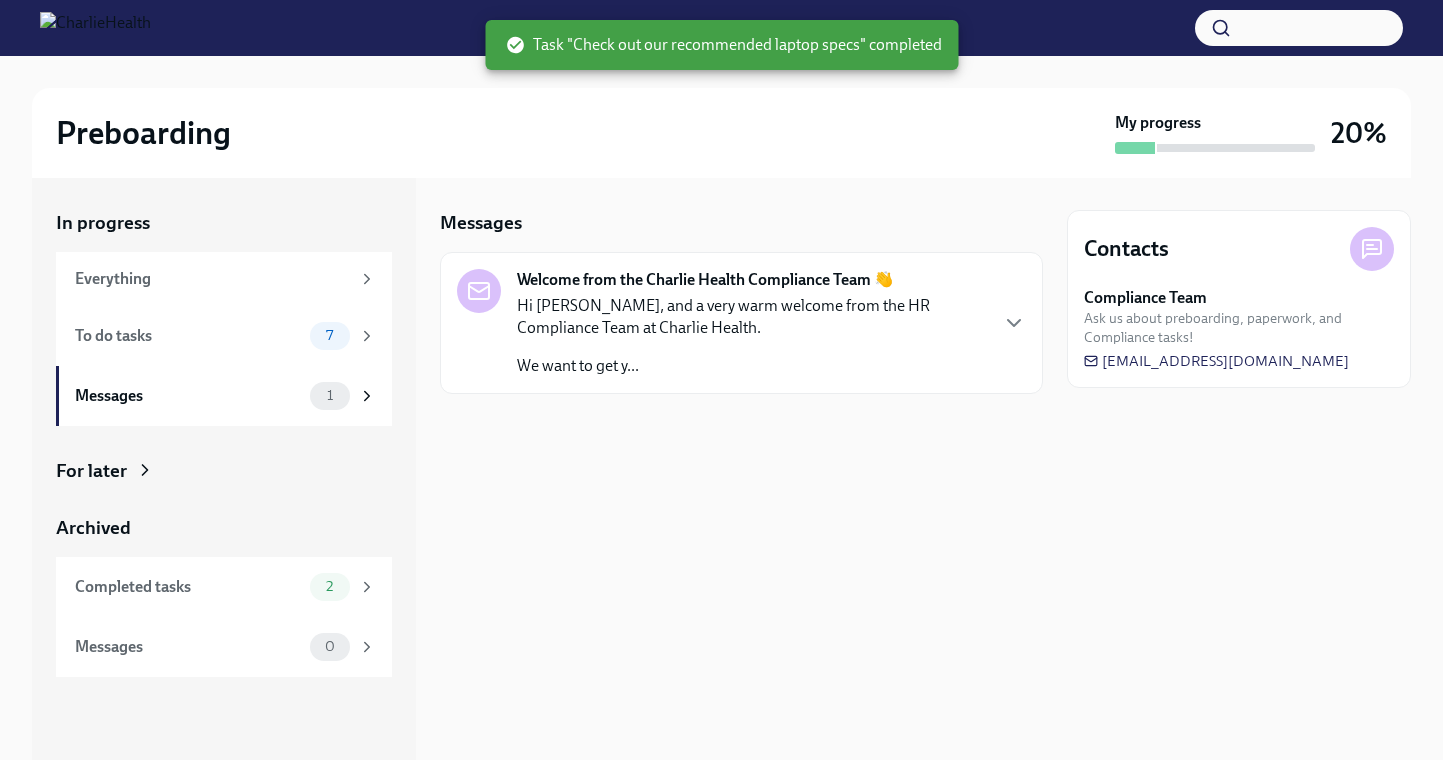 click on "Hi [PERSON_NAME], and a very warm welcome from the HR Compliance Team at Charlie Health.
We want to get y..." at bounding box center [751, 336] 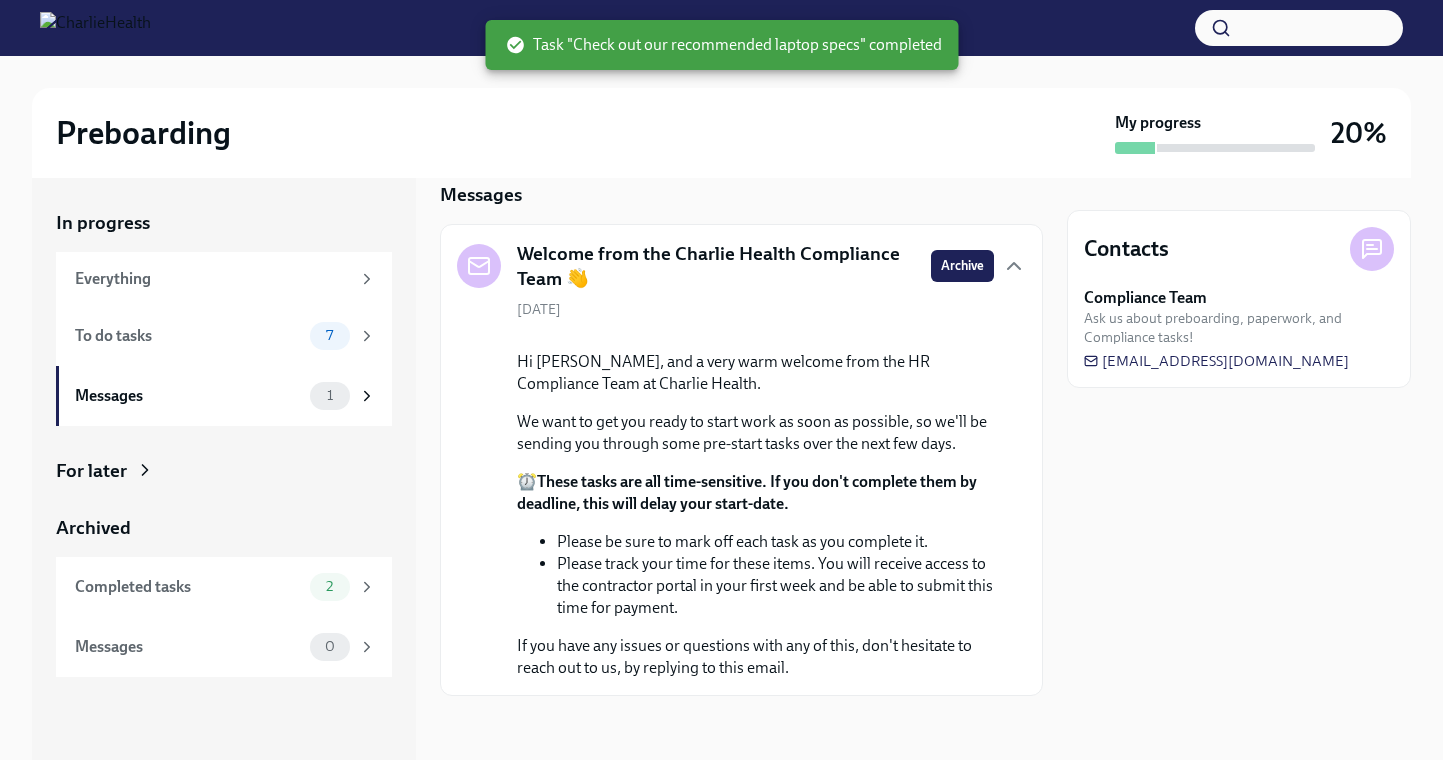 scroll, scrollTop: 165, scrollLeft: 0, axis: vertical 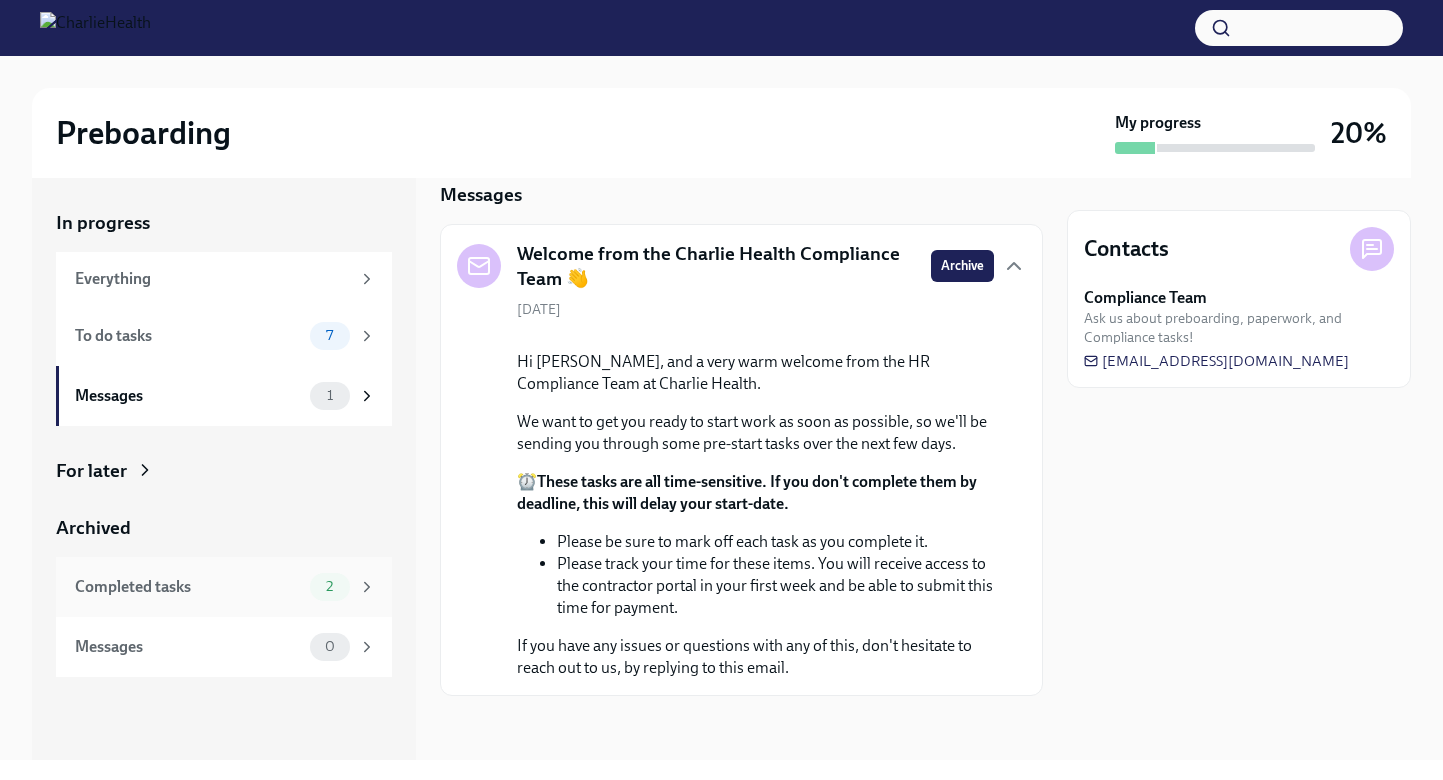 click on "Completed tasks" at bounding box center [188, 587] 